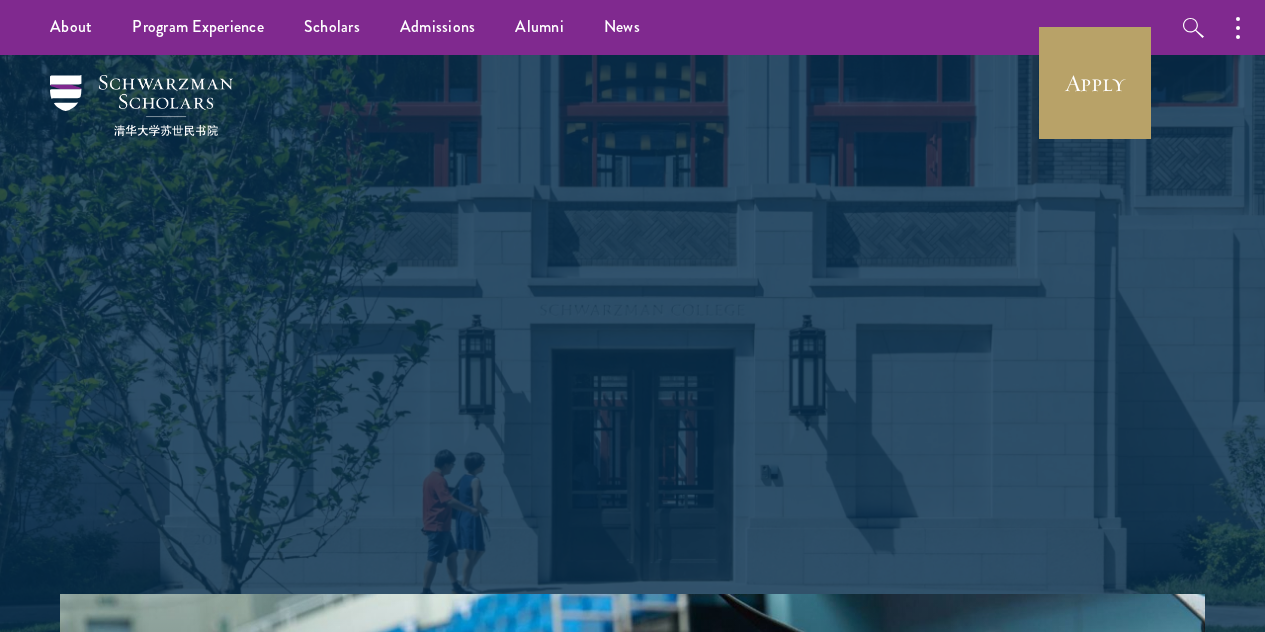 scroll, scrollTop: 0, scrollLeft: 0, axis: both 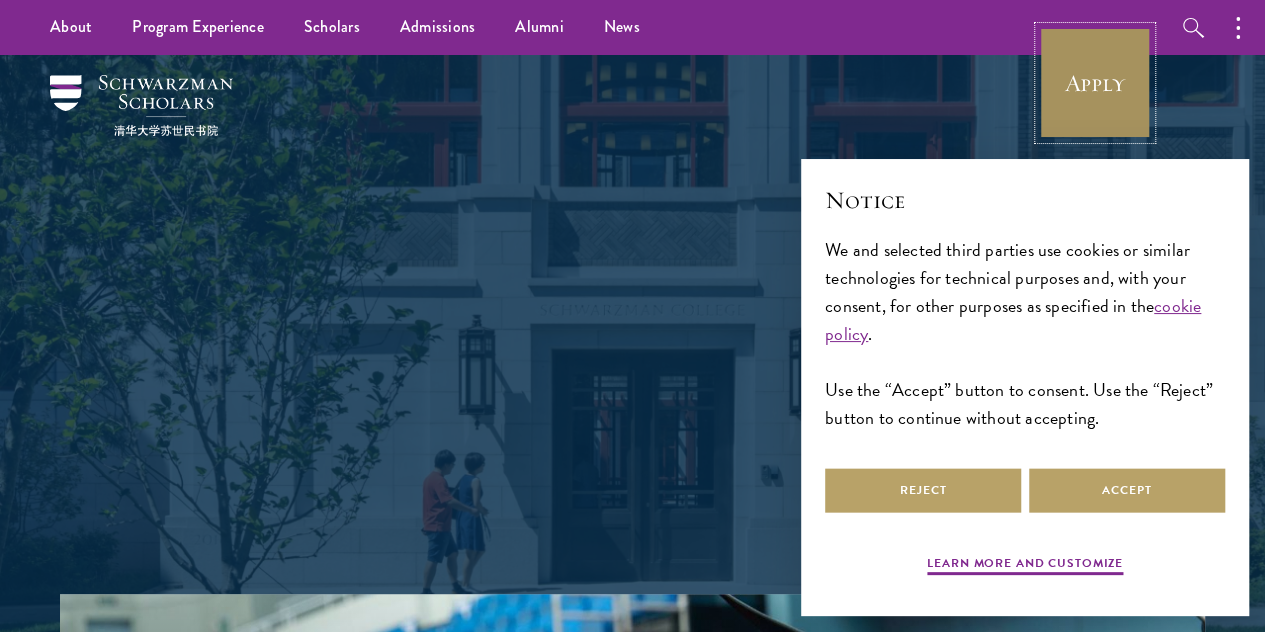 click on "Apply" at bounding box center [1095, 83] 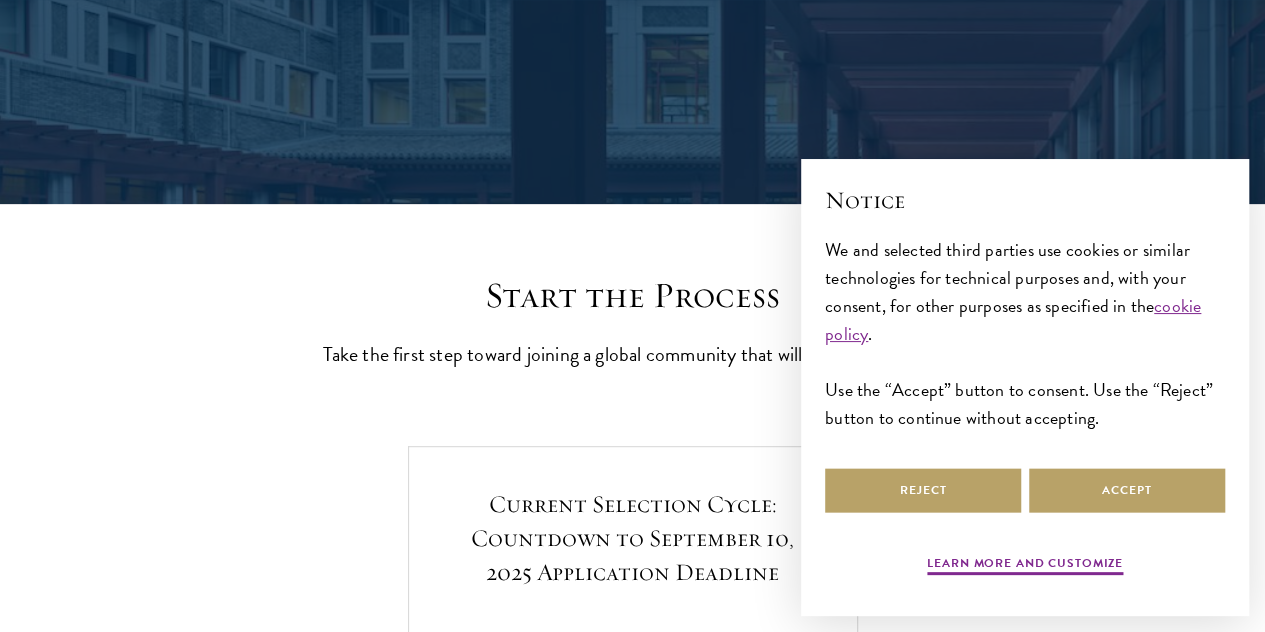 scroll, scrollTop: 344, scrollLeft: 0, axis: vertical 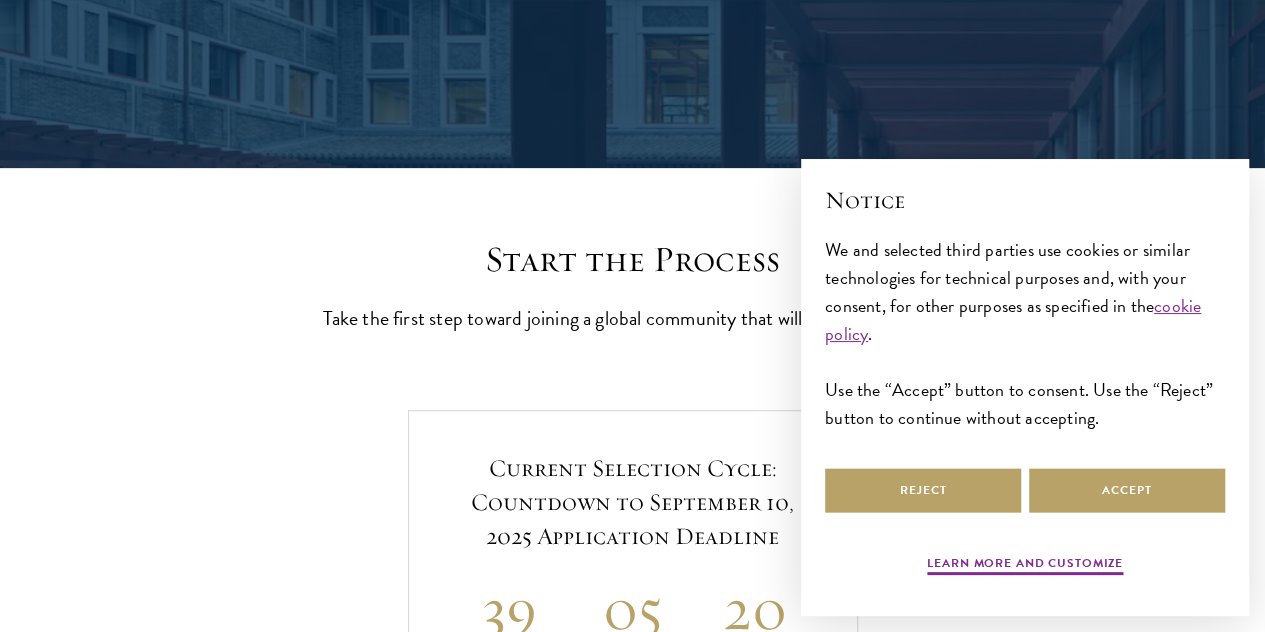 click on "Start the Process
Take the first step toward joining a global community that will shape the future." at bounding box center [633, 286] 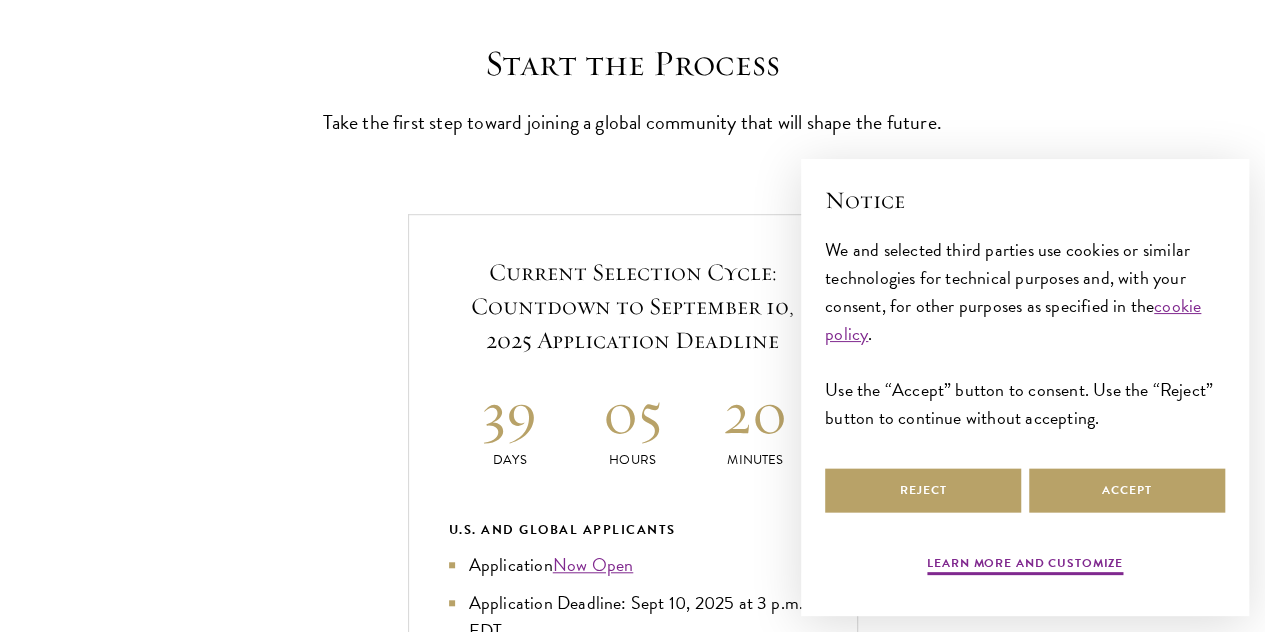 scroll, scrollTop: 550, scrollLeft: 0, axis: vertical 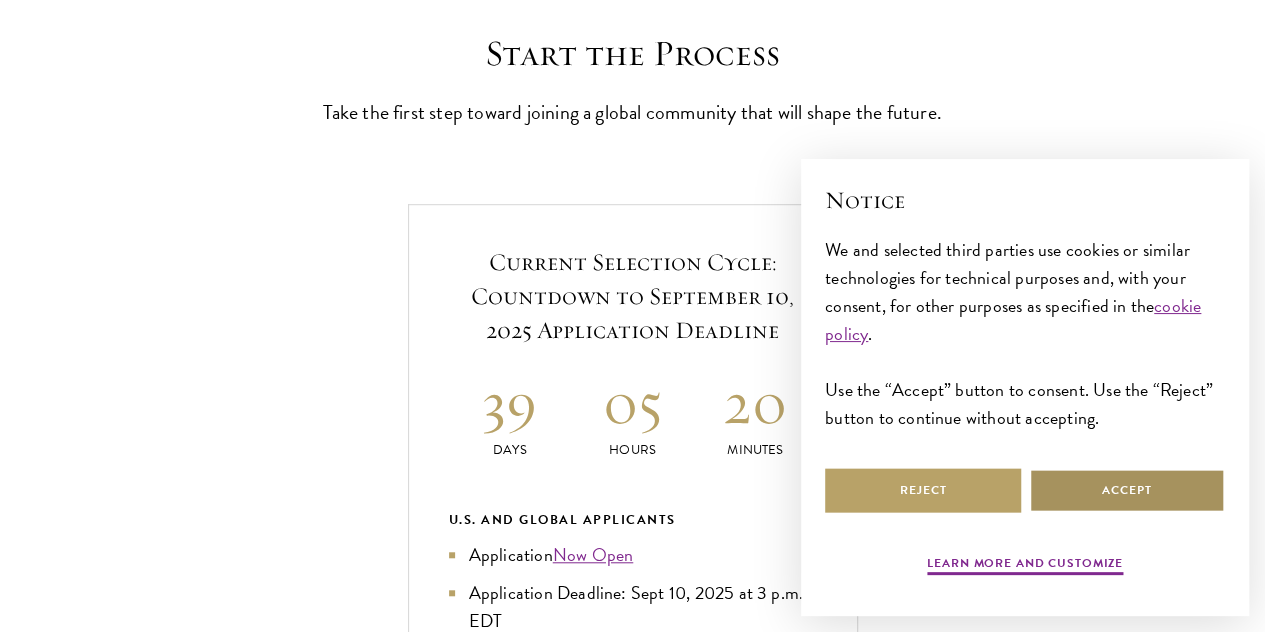 click on "Accept" at bounding box center [1127, 490] 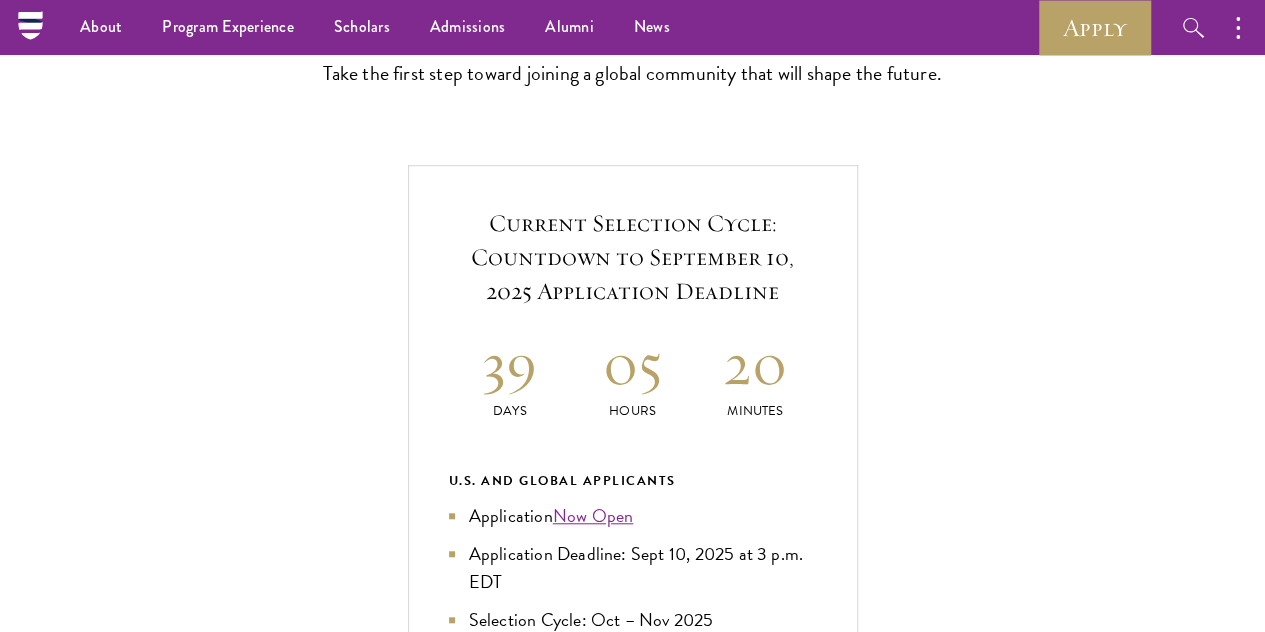 scroll, scrollTop: 547, scrollLeft: 0, axis: vertical 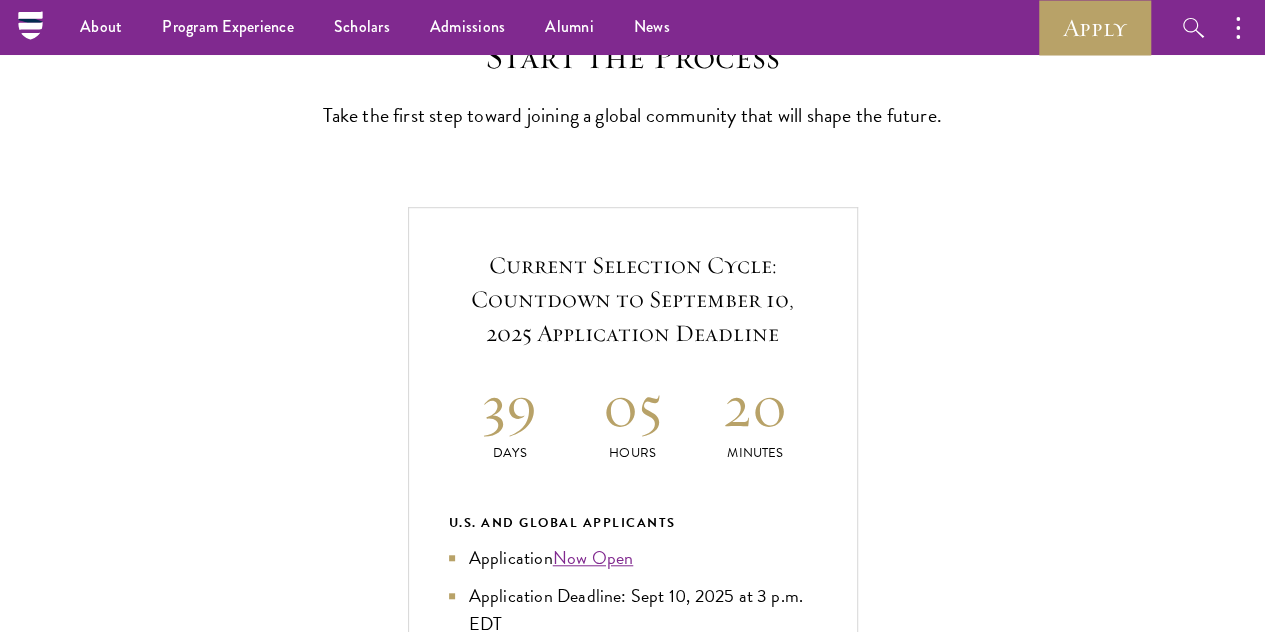 click on "Application Home Page" at bounding box center [643, 1257] 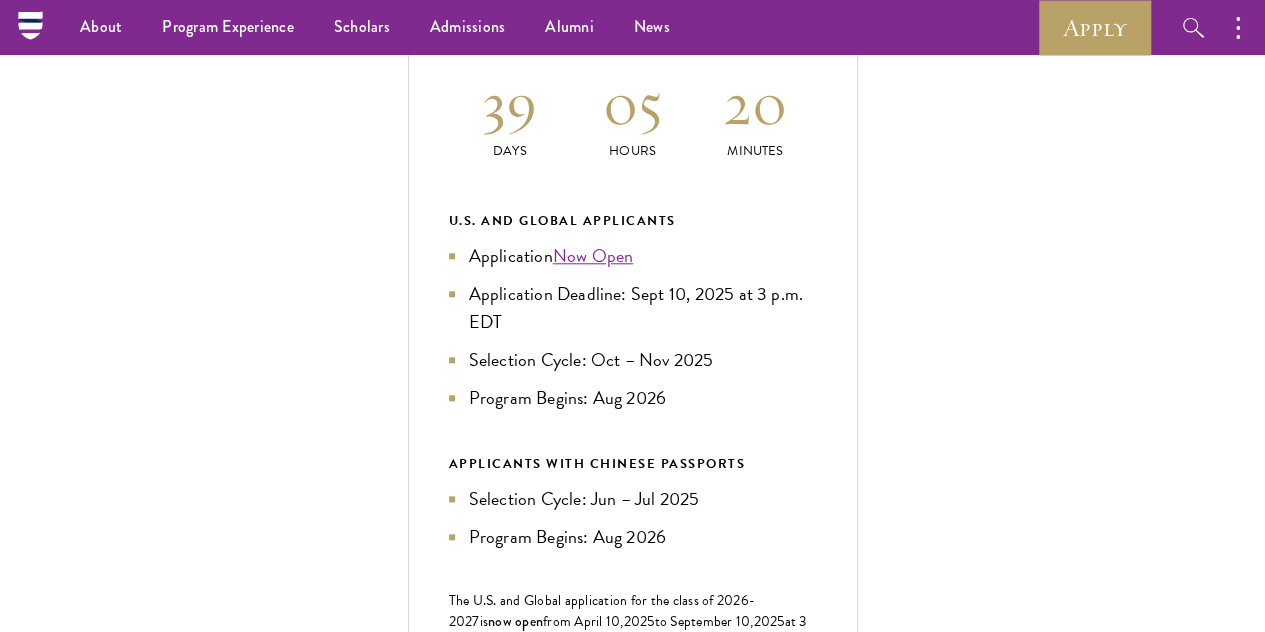 scroll, scrollTop: 842, scrollLeft: 0, axis: vertical 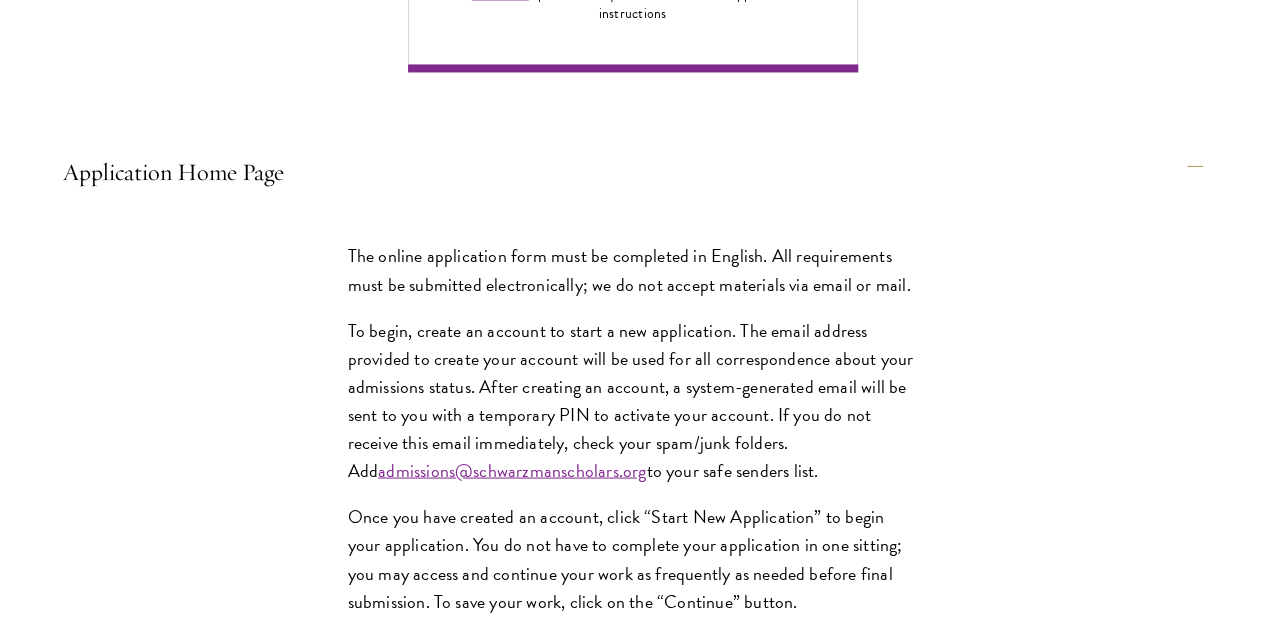 click on "Personal Information" at bounding box center (643, 1204) 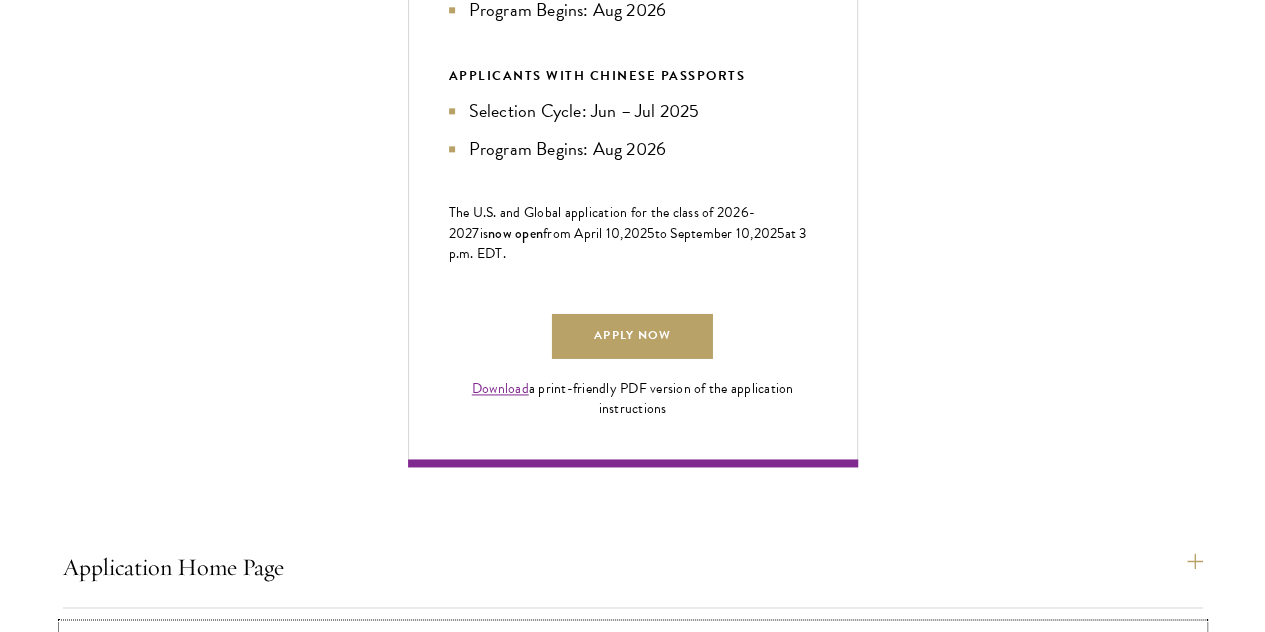scroll, scrollTop: 1241, scrollLeft: 0, axis: vertical 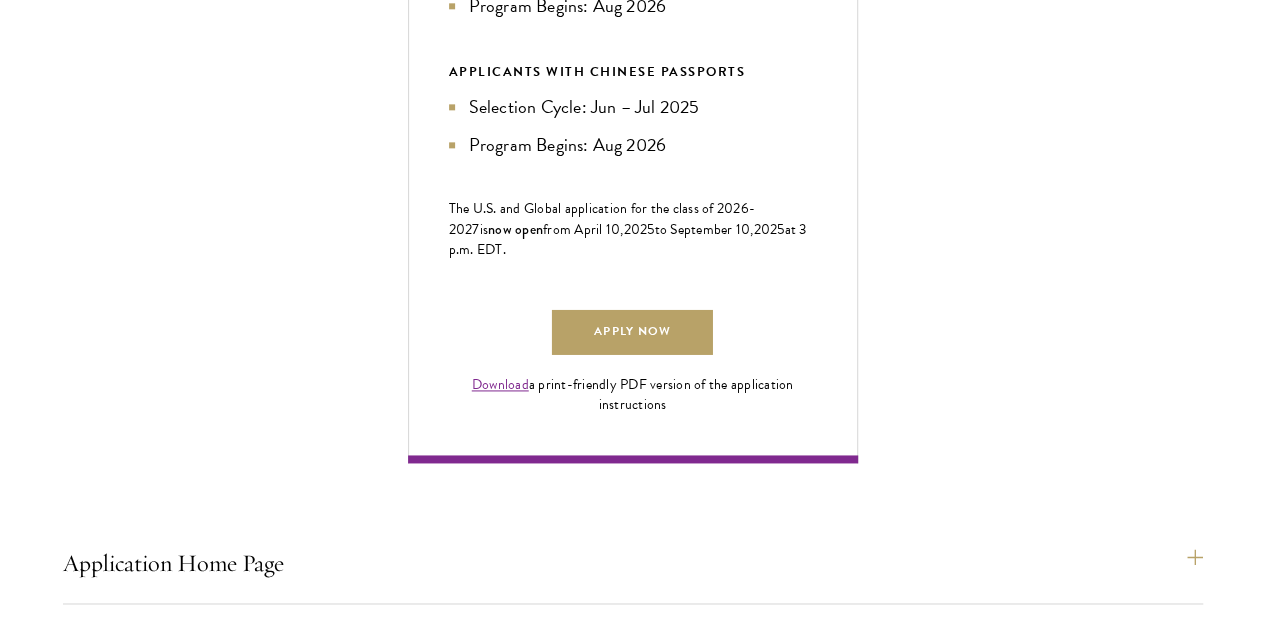 click on "About Me" at bounding box center [643, 1270] 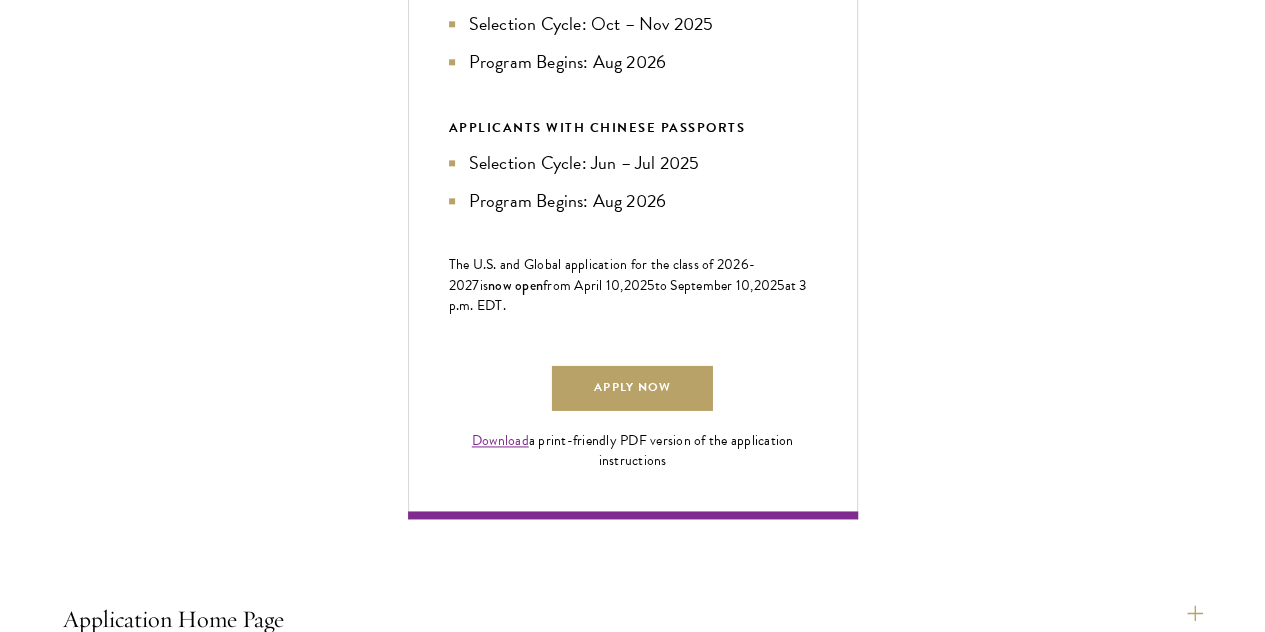 scroll, scrollTop: 1186, scrollLeft: 0, axis: vertical 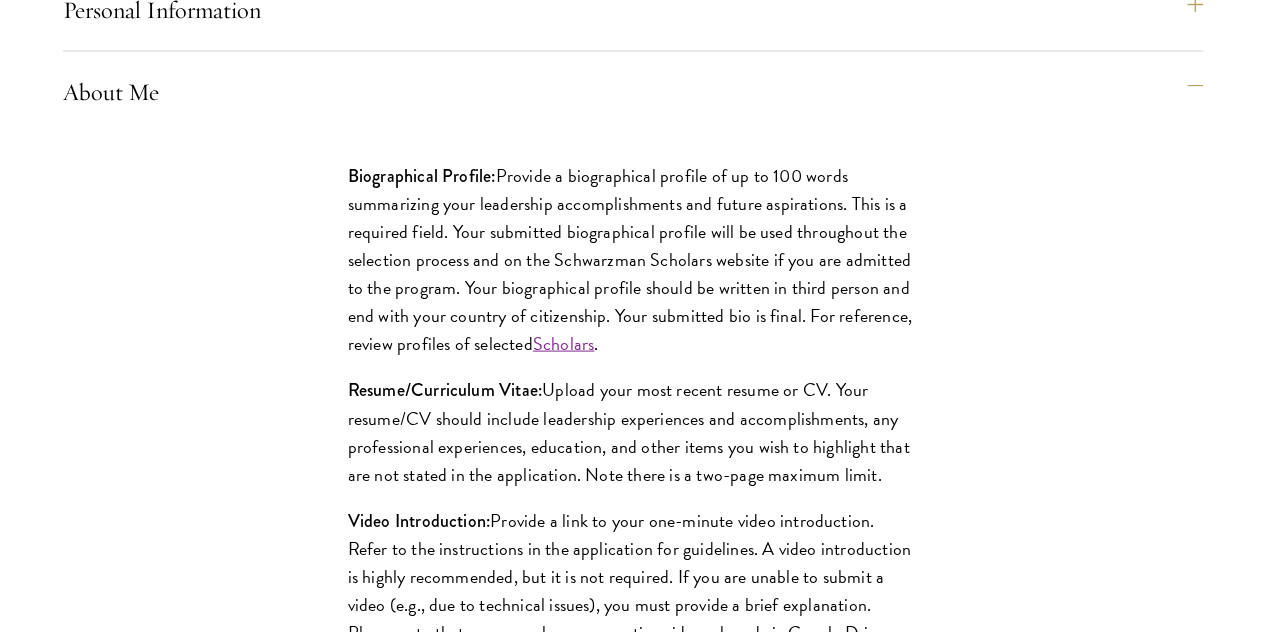 click on "Education" at bounding box center [643, 1229] 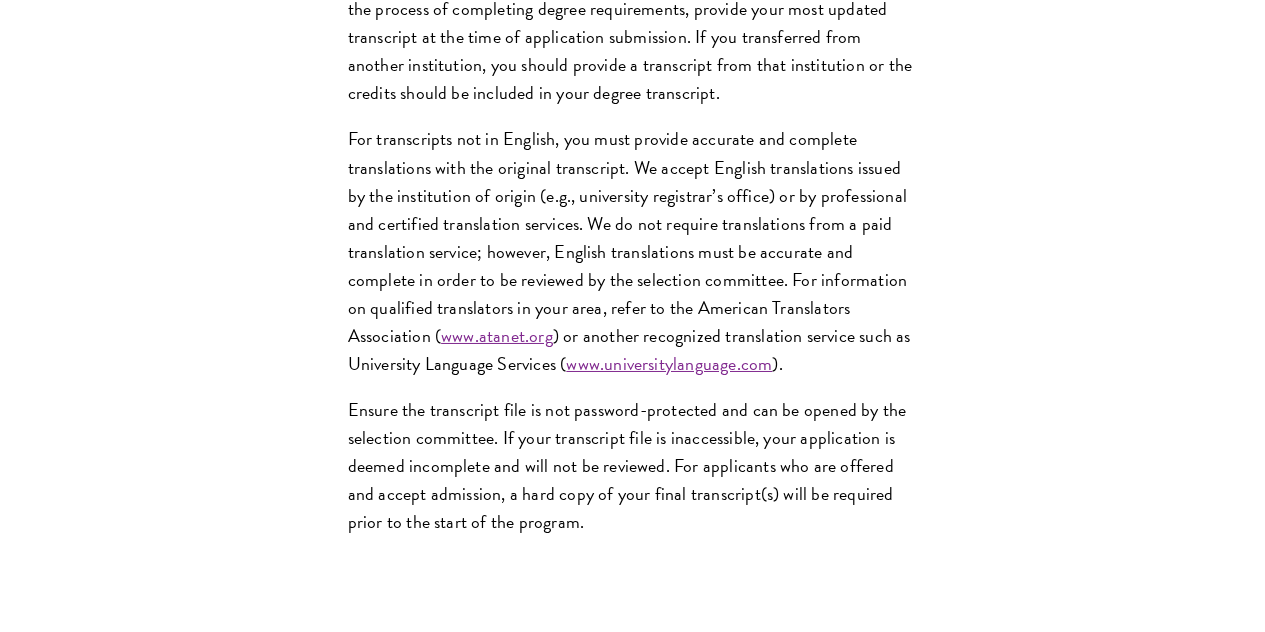 scroll, scrollTop: 3446, scrollLeft: 0, axis: vertical 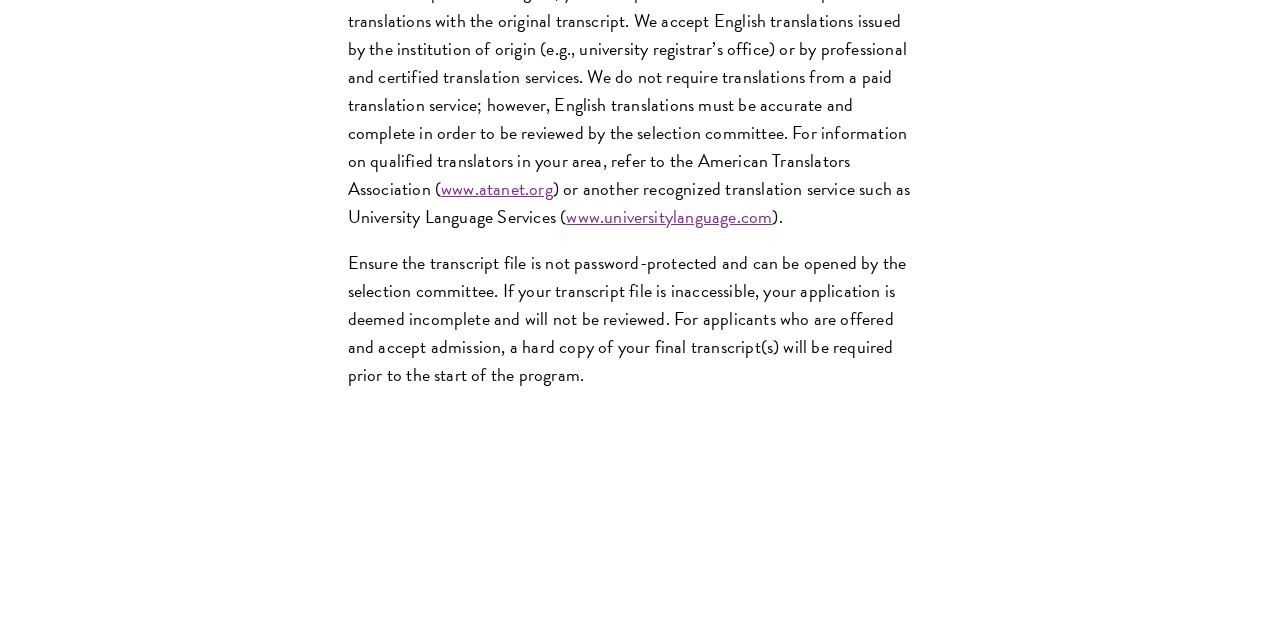 click on "Language Skills" at bounding box center [633, 1240] 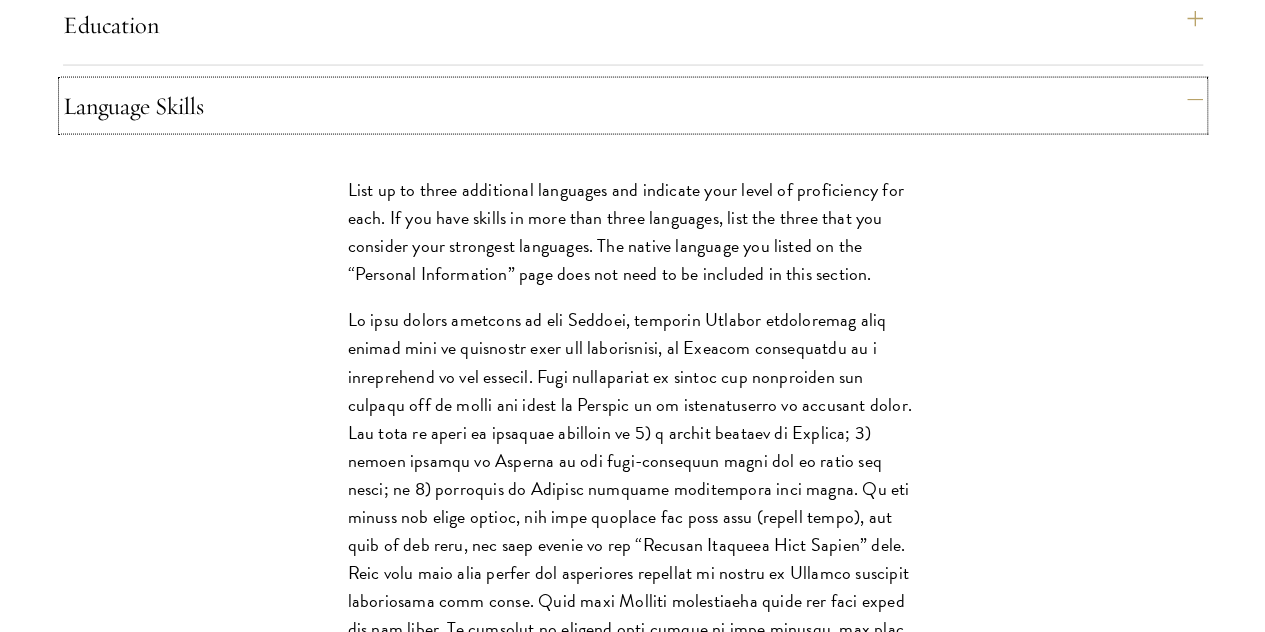 scroll, scrollTop: 2027, scrollLeft: 0, axis: vertical 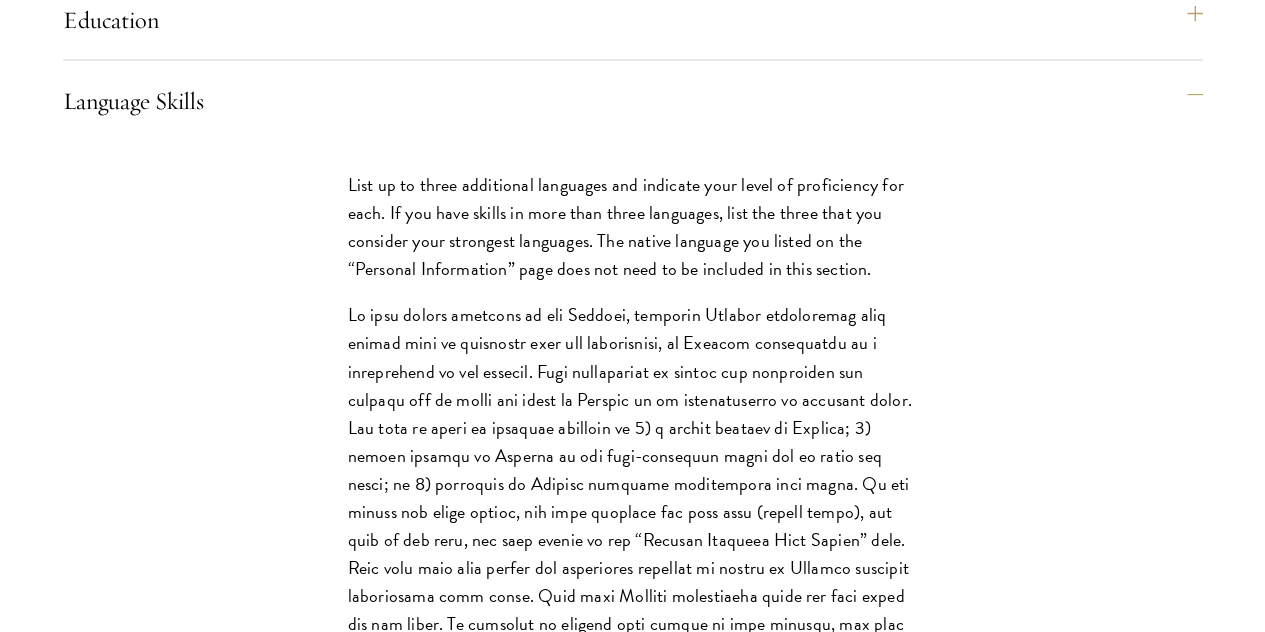 click on "Leadership Roles" at bounding box center [643, 1230] 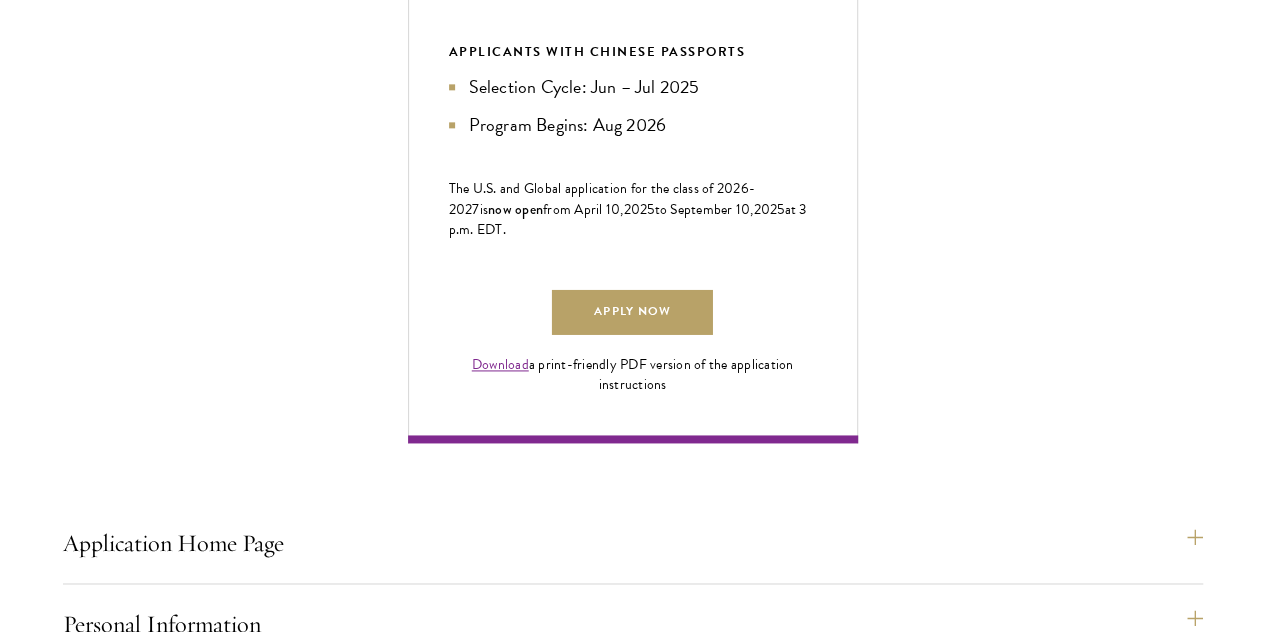 scroll, scrollTop: 1262, scrollLeft: 0, axis: vertical 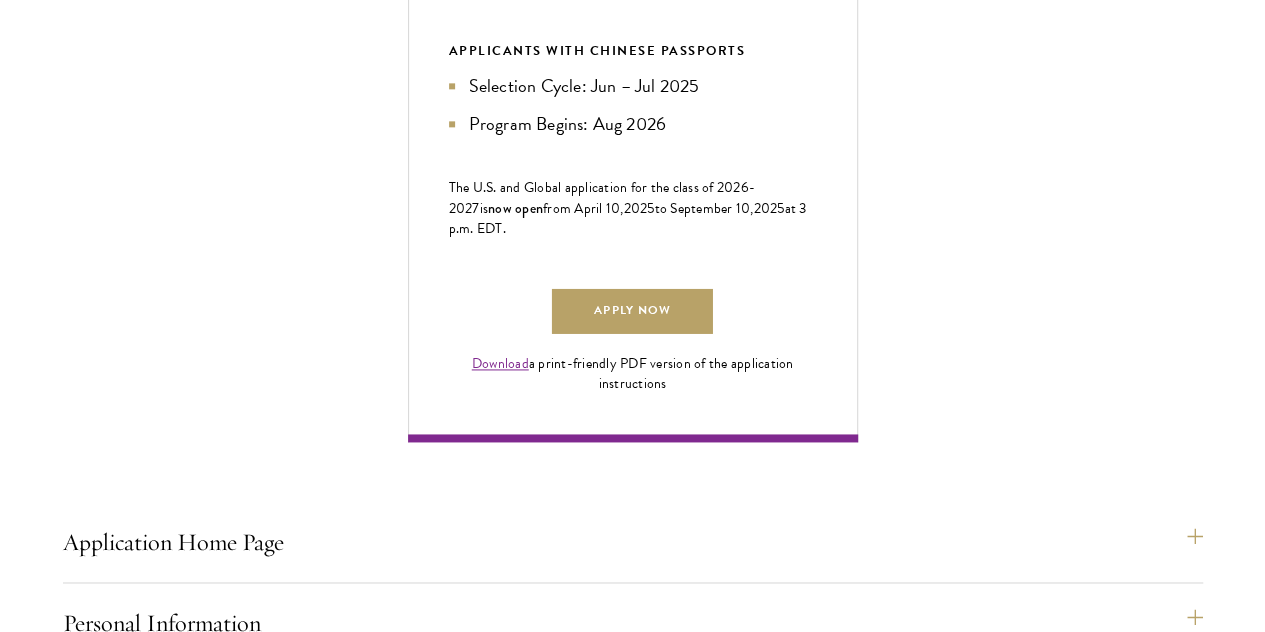 click on "Awards and Recognition" at bounding box center [643, 1399] 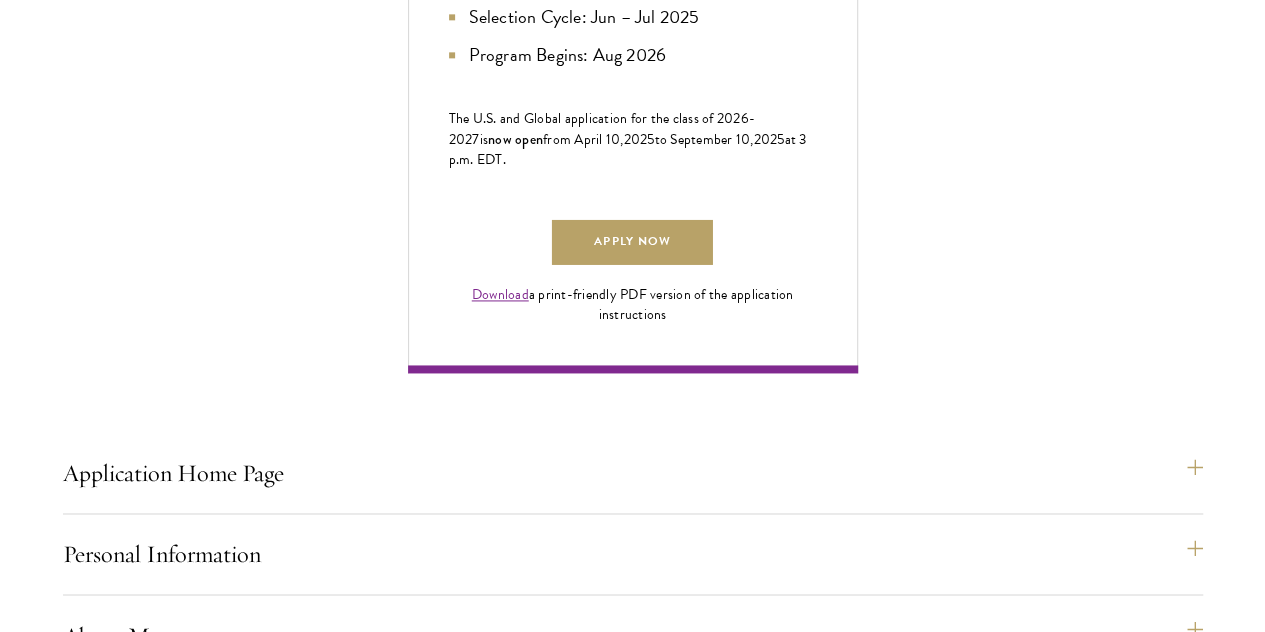 scroll, scrollTop: 1332, scrollLeft: 0, axis: vertical 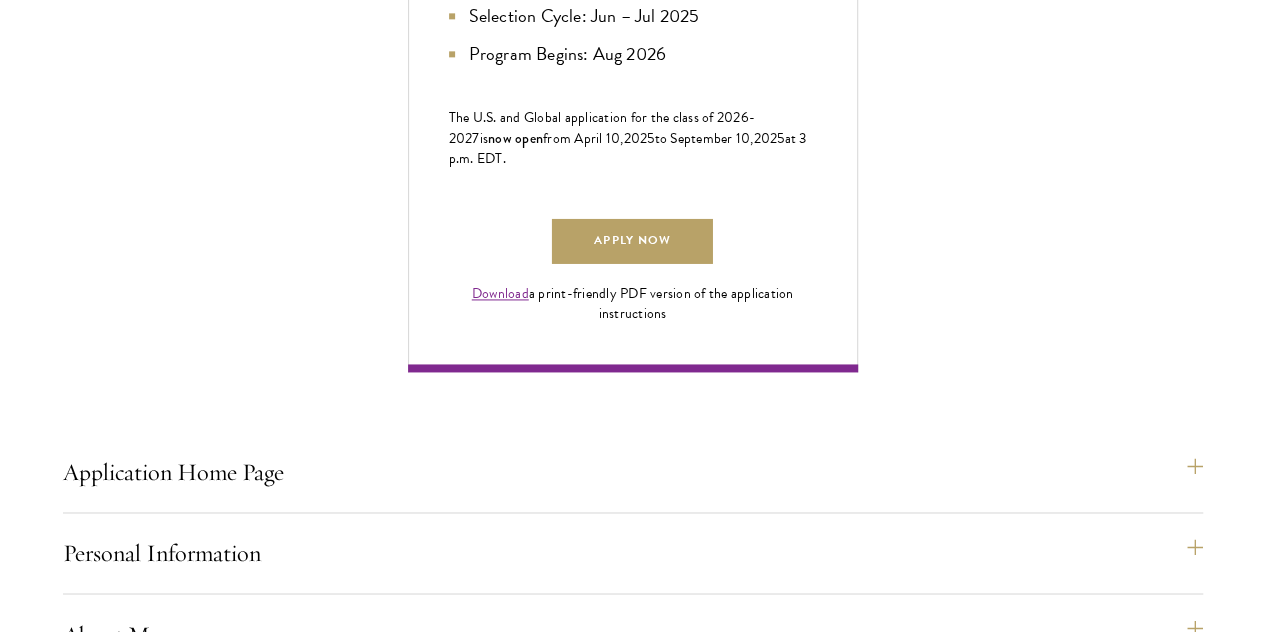 click on "Professional Experience" at bounding box center [643, 1352] 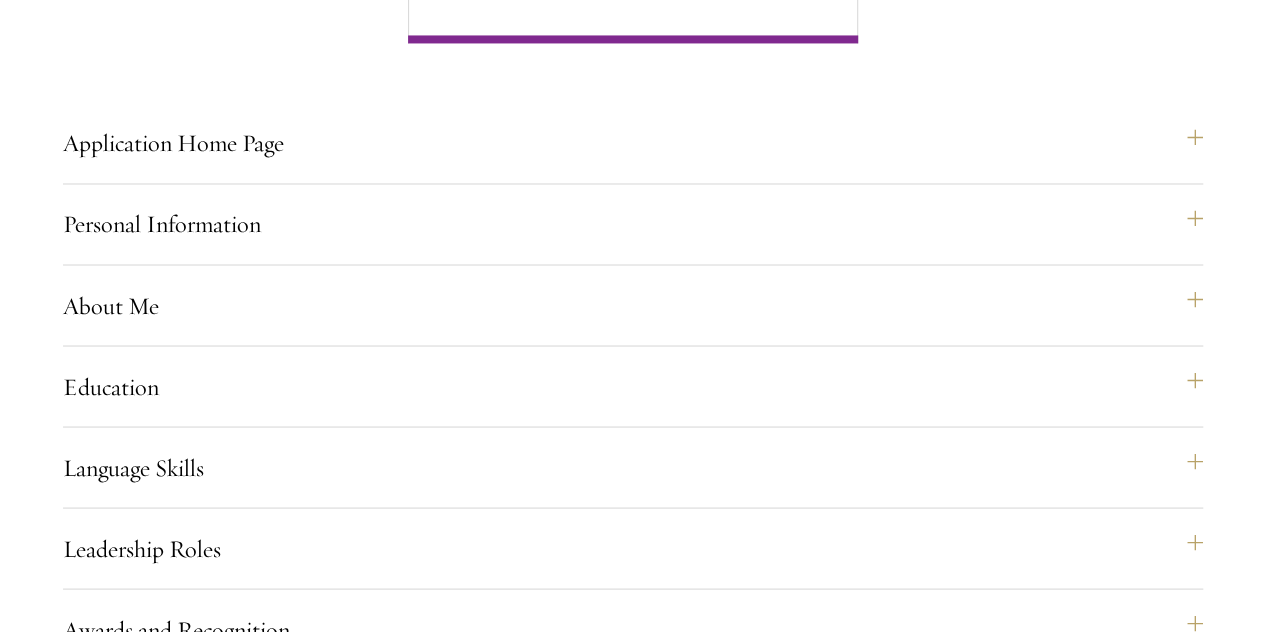 scroll, scrollTop: 1668, scrollLeft: 0, axis: vertical 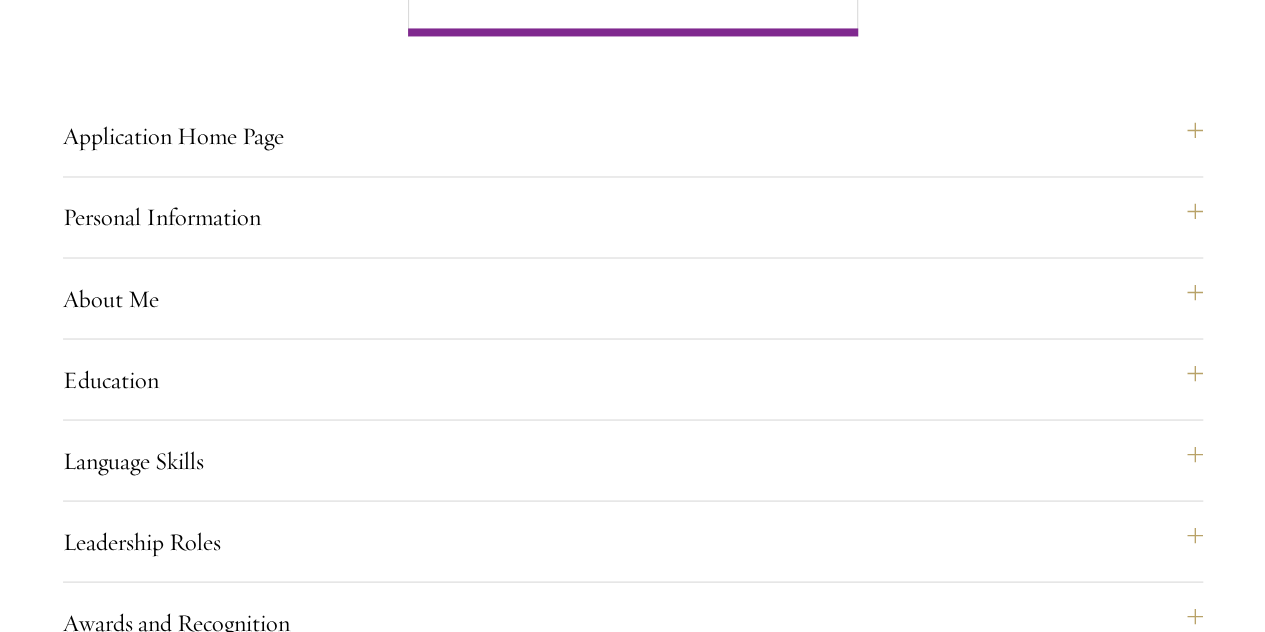 click on "Essays" at bounding box center (643, 1416) 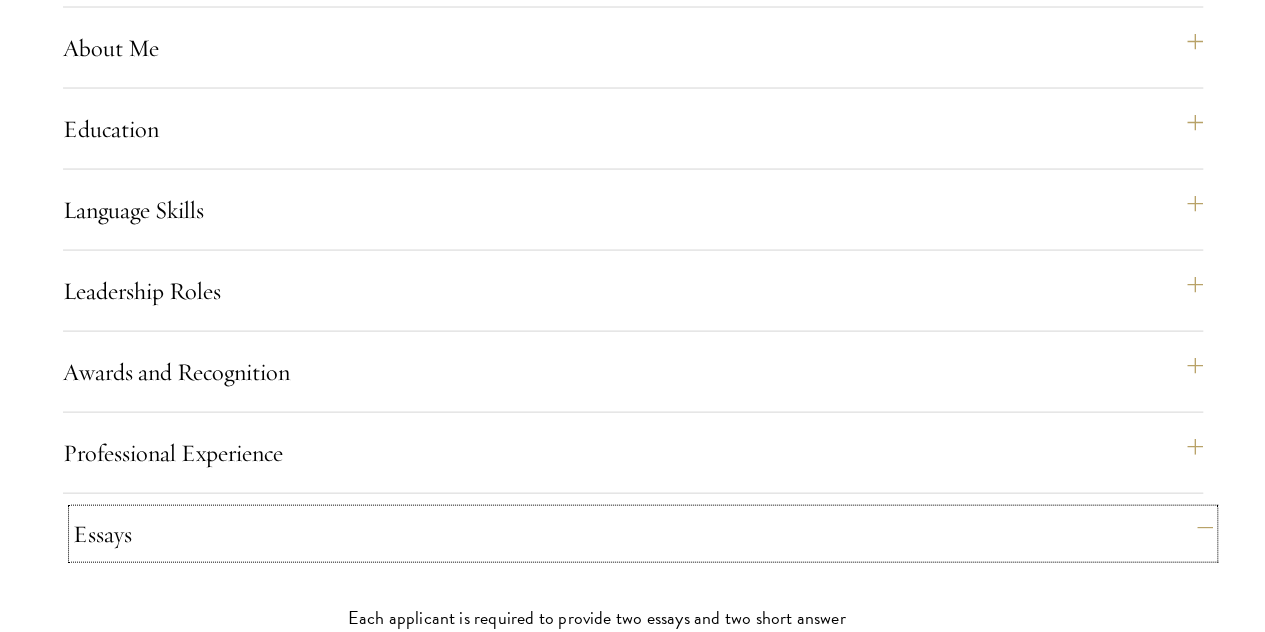 scroll, scrollTop: 1920, scrollLeft: 0, axis: vertical 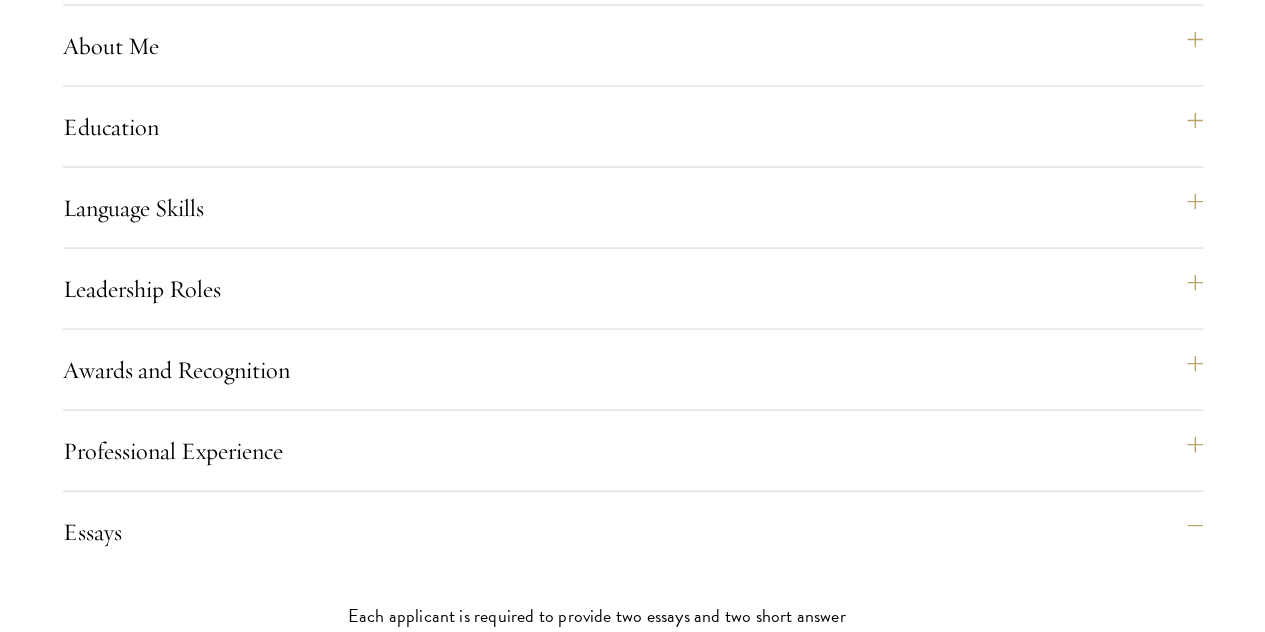 click on "Recommendations
Register three recommenders by providing their names, professional titles, and contact details. You can change how your name is displayed to your recommender if they know you by a different name or nickname. Once you enter the recommender’s details and click “Send to Recommender,” a system-generated Recommendation Request email with a unique submission link will be automatically sent to the recommender. Recommenders should know you well and be able to speak to your intellectual abilities, personal characteristics, and demonstrated leadership using specific examples from their direct experience working with you. Family members or relatives cannot be selected as recommenders. Recommenders should follow the instructions in the Recommendation Request email to submit their letters.  We will not accept emailed or mailed letters, or letters uploaded by applicants." at bounding box center (633, 1359) 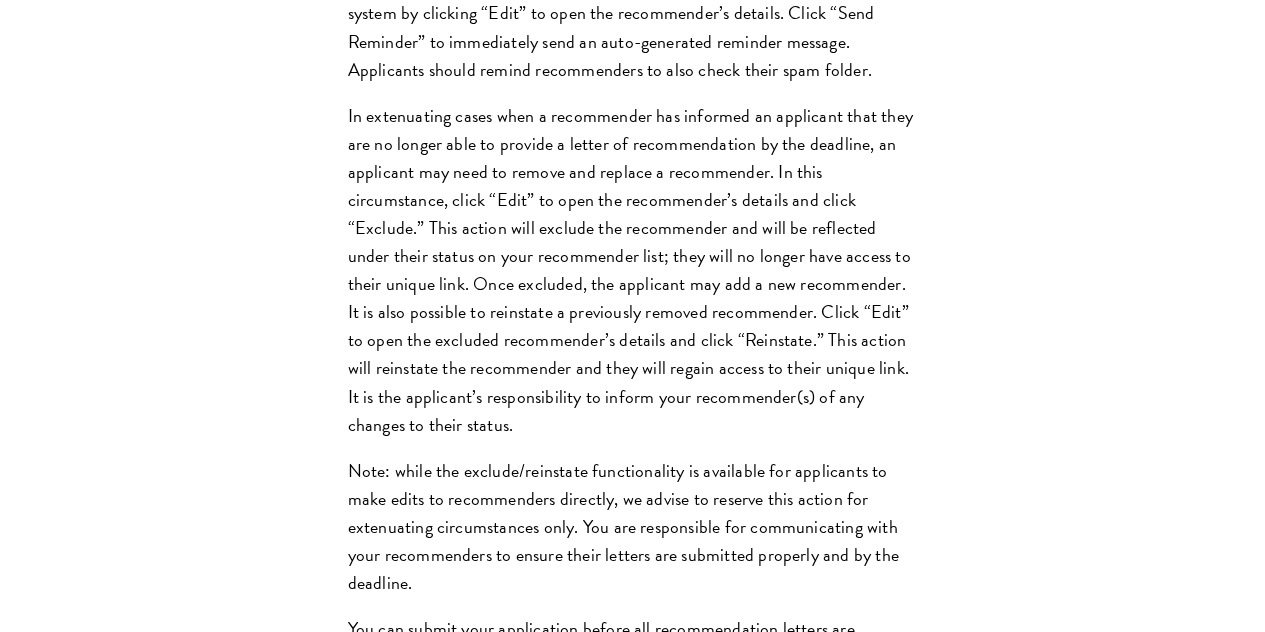 scroll, scrollTop: 3035, scrollLeft: 0, axis: vertical 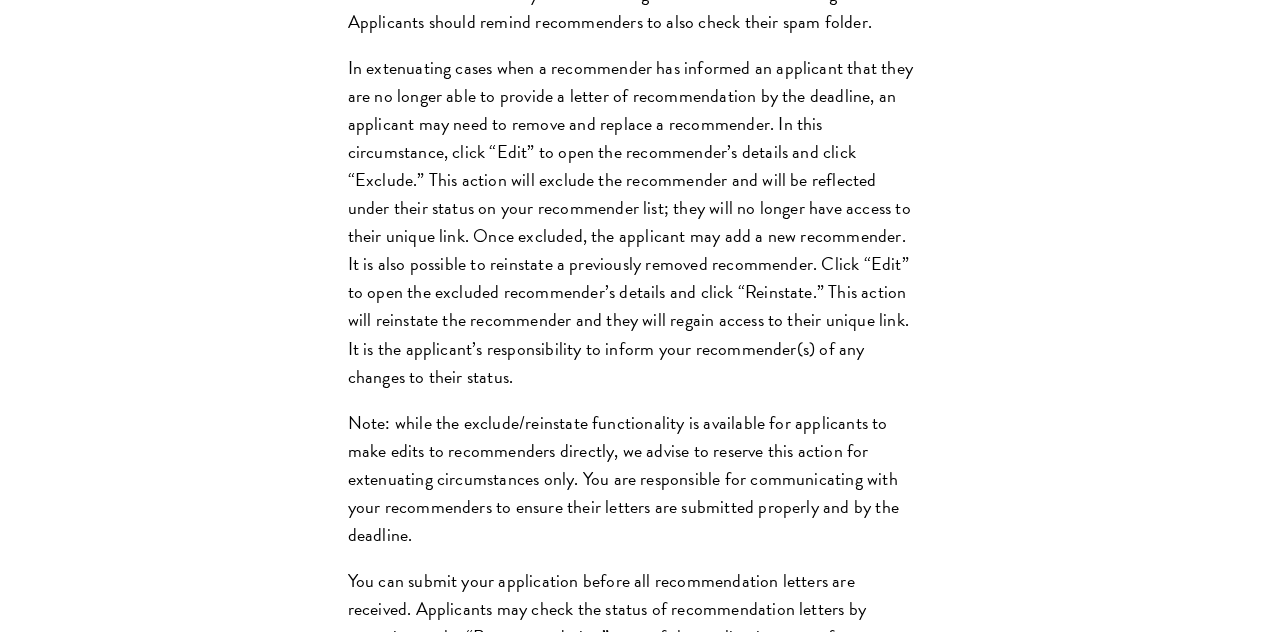 click on "Disciplinary Action" at bounding box center (643, 1333) 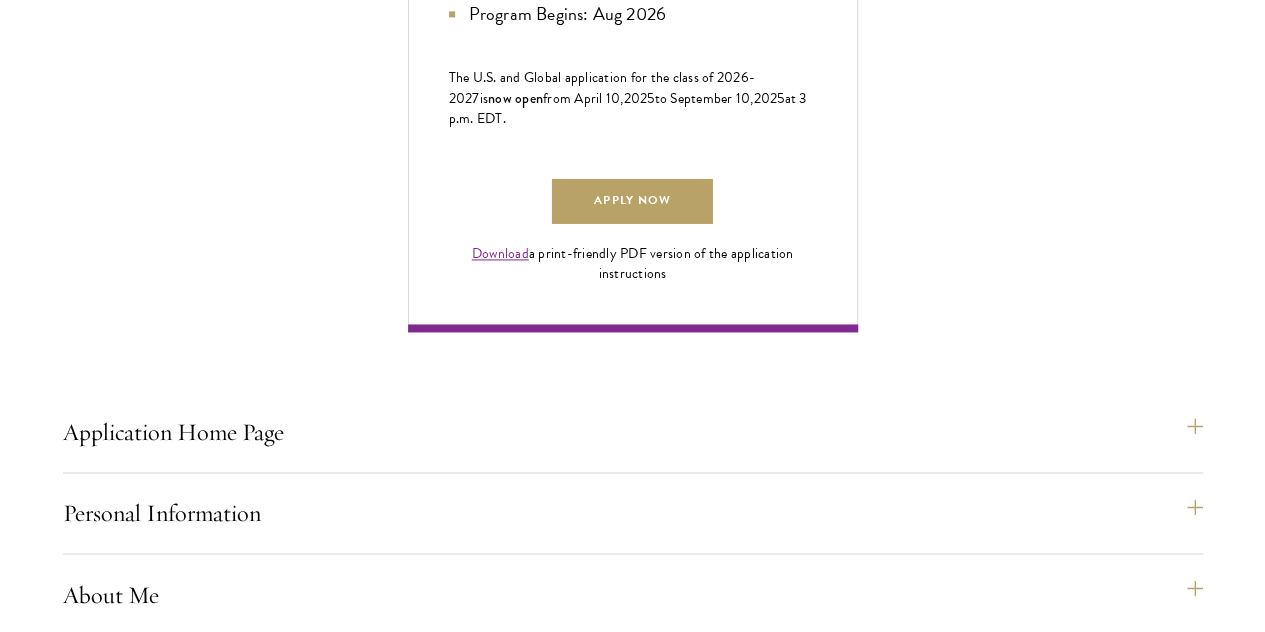 scroll, scrollTop: 1373, scrollLeft: 0, axis: vertical 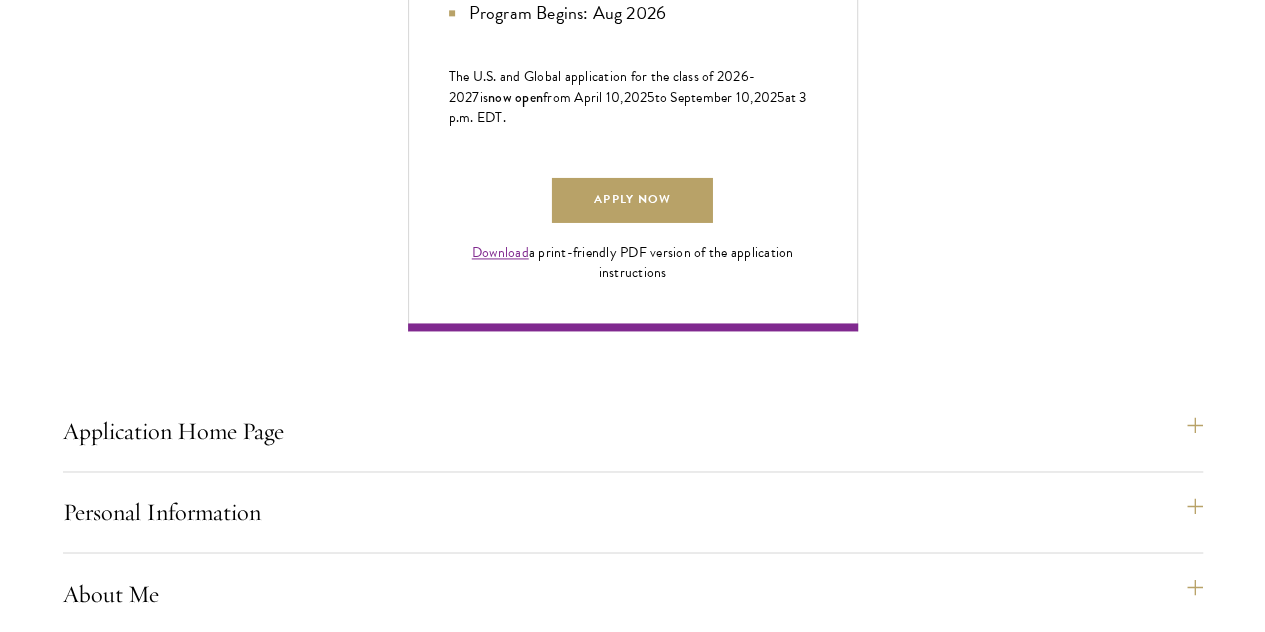 click on "Additional Information" at bounding box center (643, 1490) 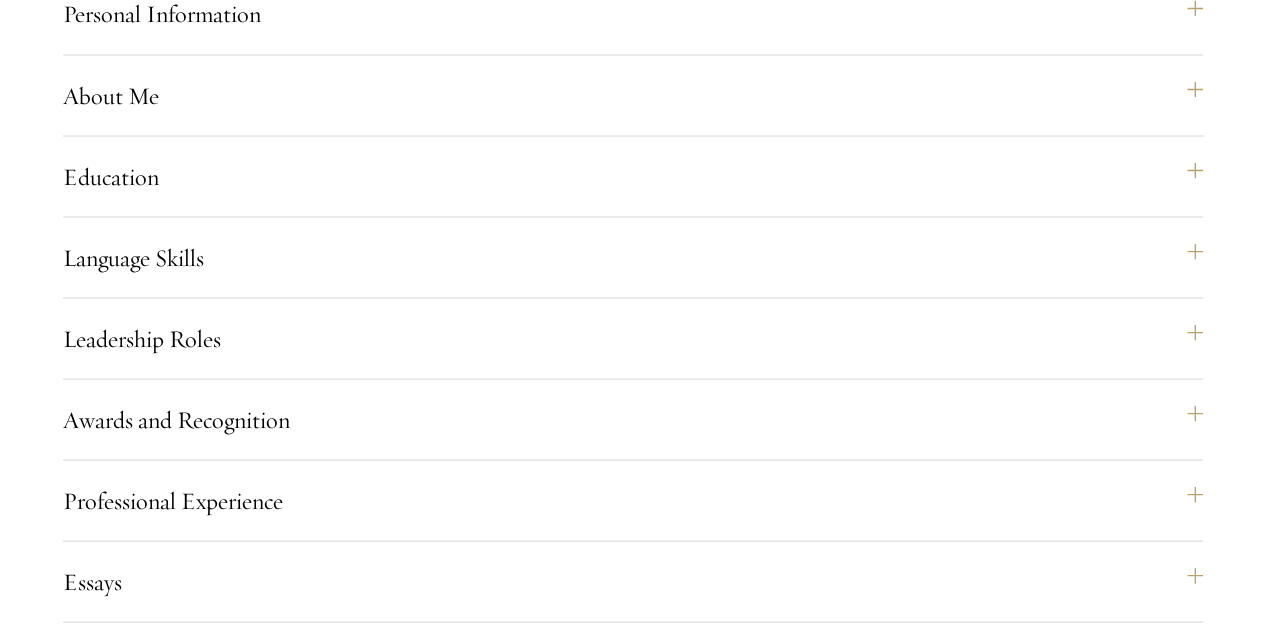 scroll, scrollTop: 2035, scrollLeft: 0, axis: vertical 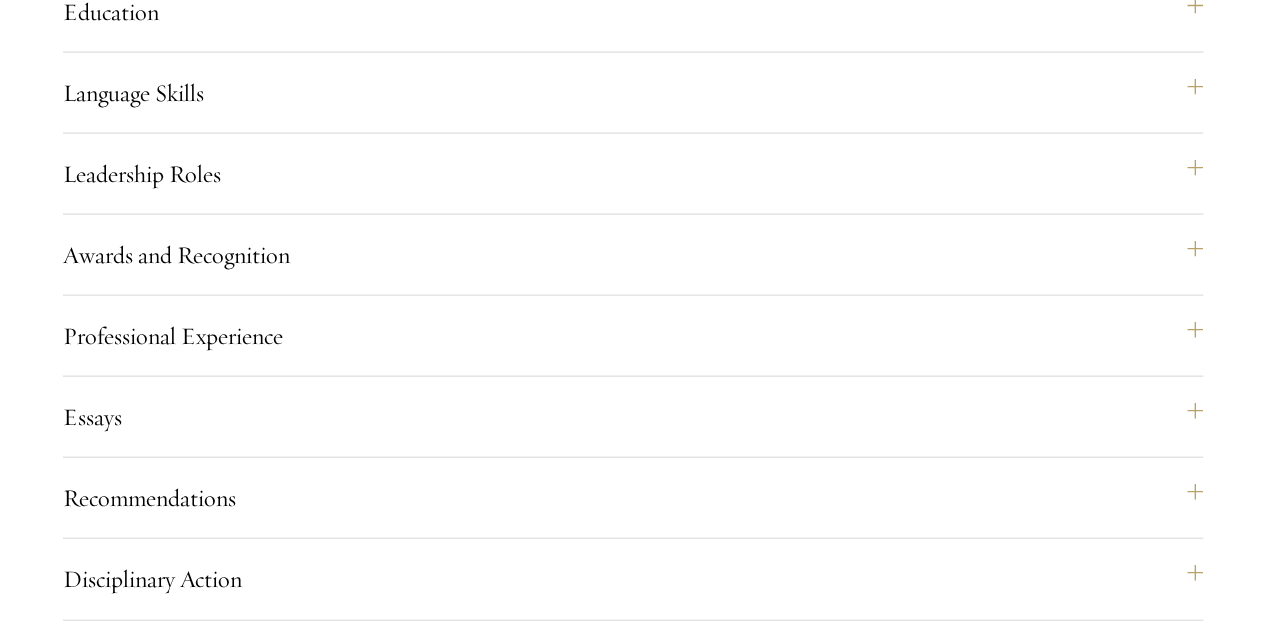 click on "Signature" at bounding box center [643, 1441] 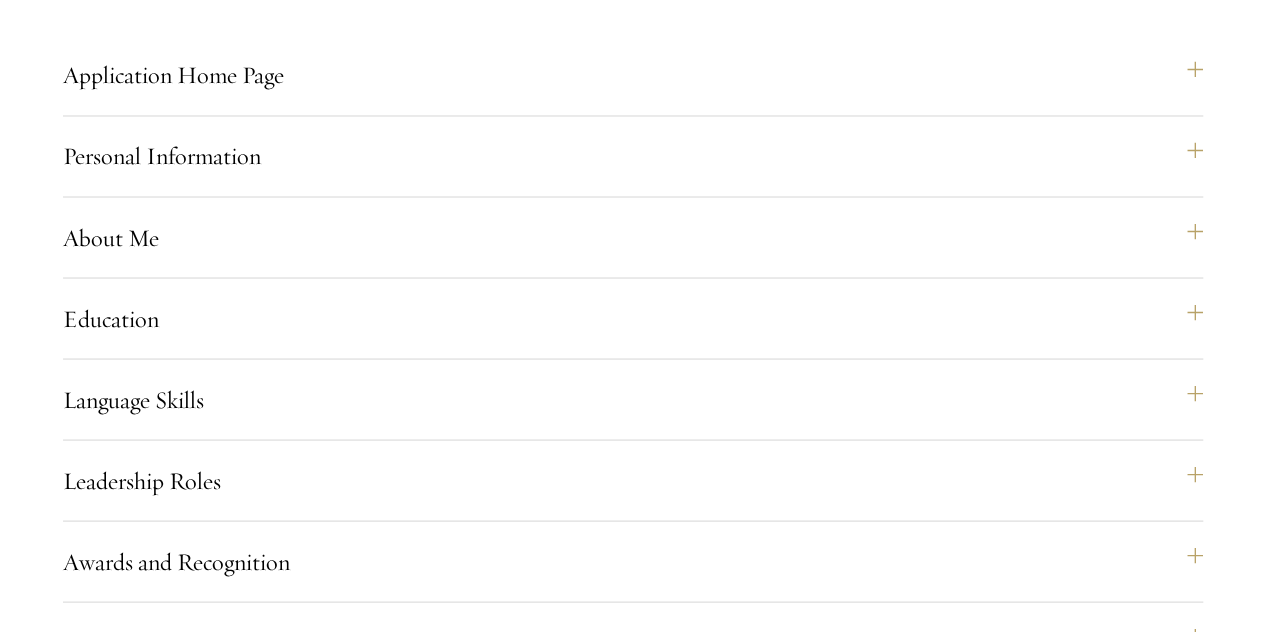 scroll, scrollTop: 1901, scrollLeft: 0, axis: vertical 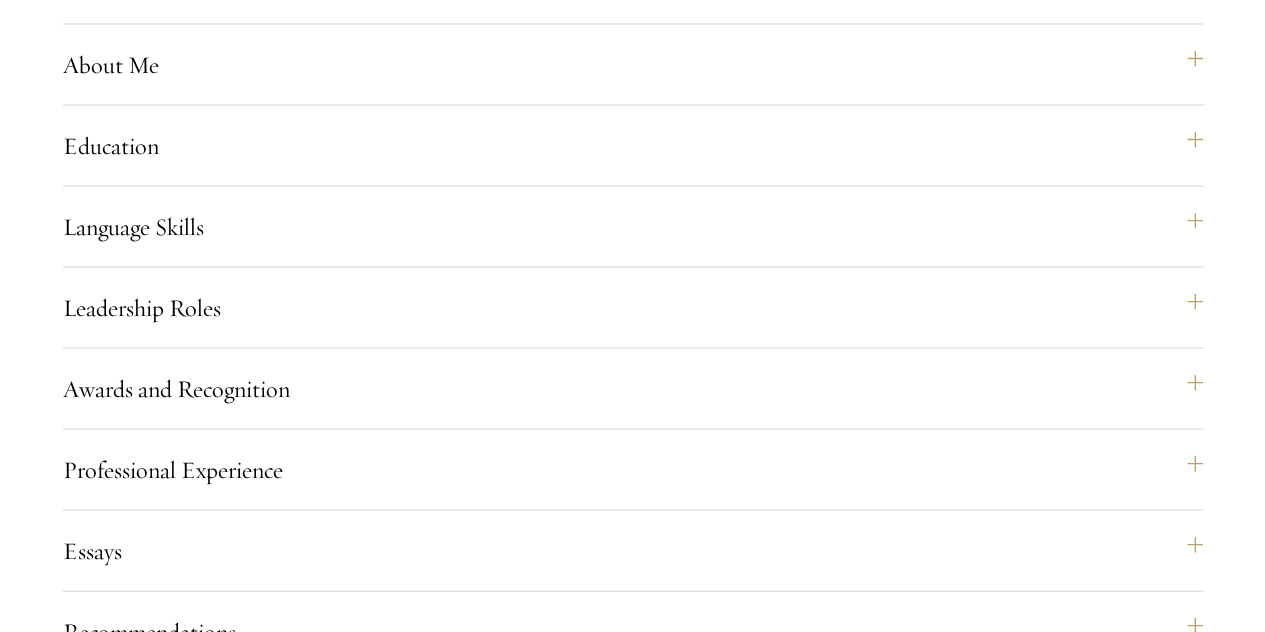 drag, startPoint x: 542, startPoint y: 337, endPoint x: 544, endPoint y: 363, distance: 26.076809 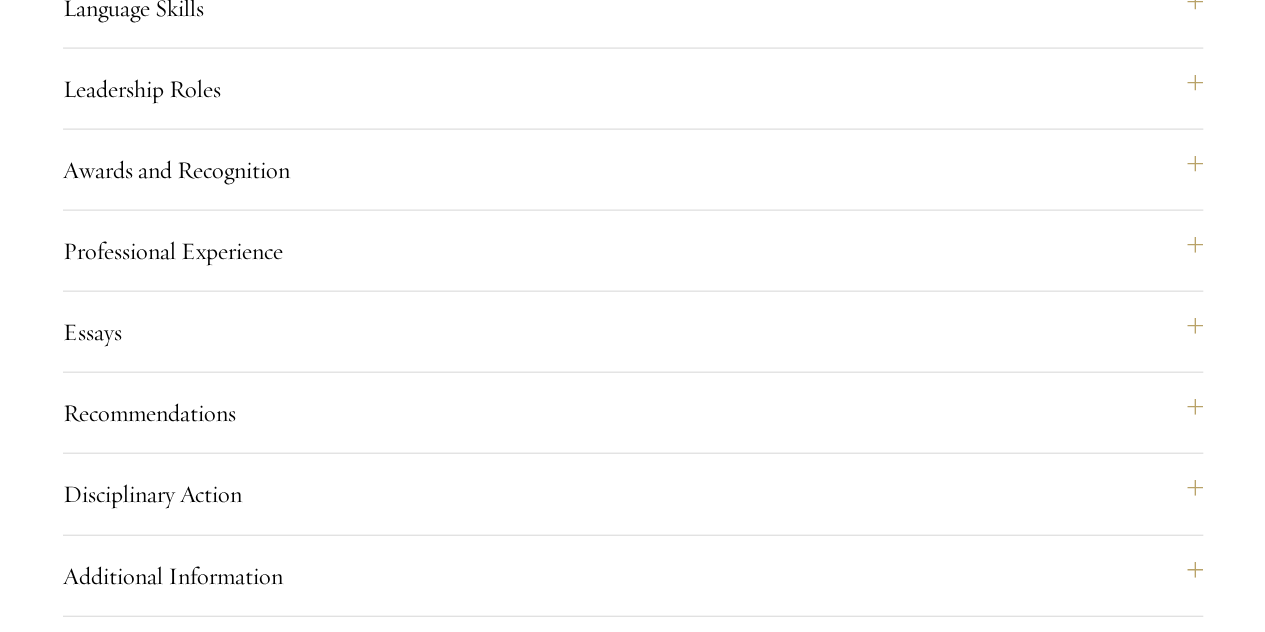scroll, scrollTop: 2123, scrollLeft: 0, axis: vertical 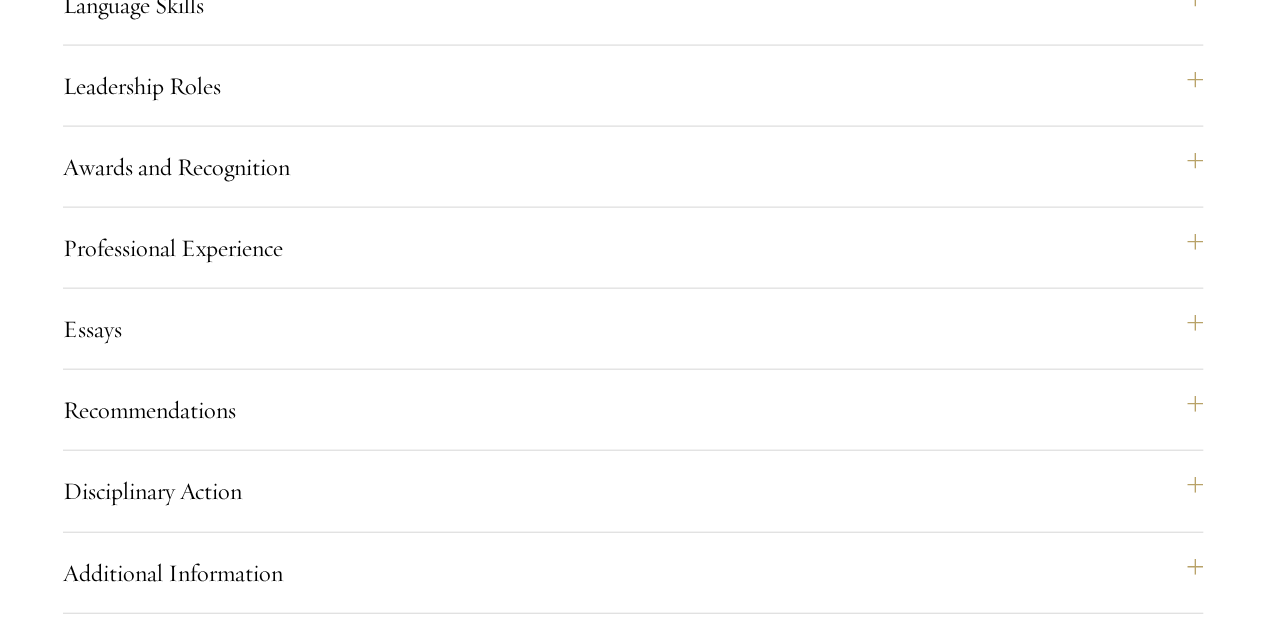 click on "Status Page" at bounding box center [643, 1496] 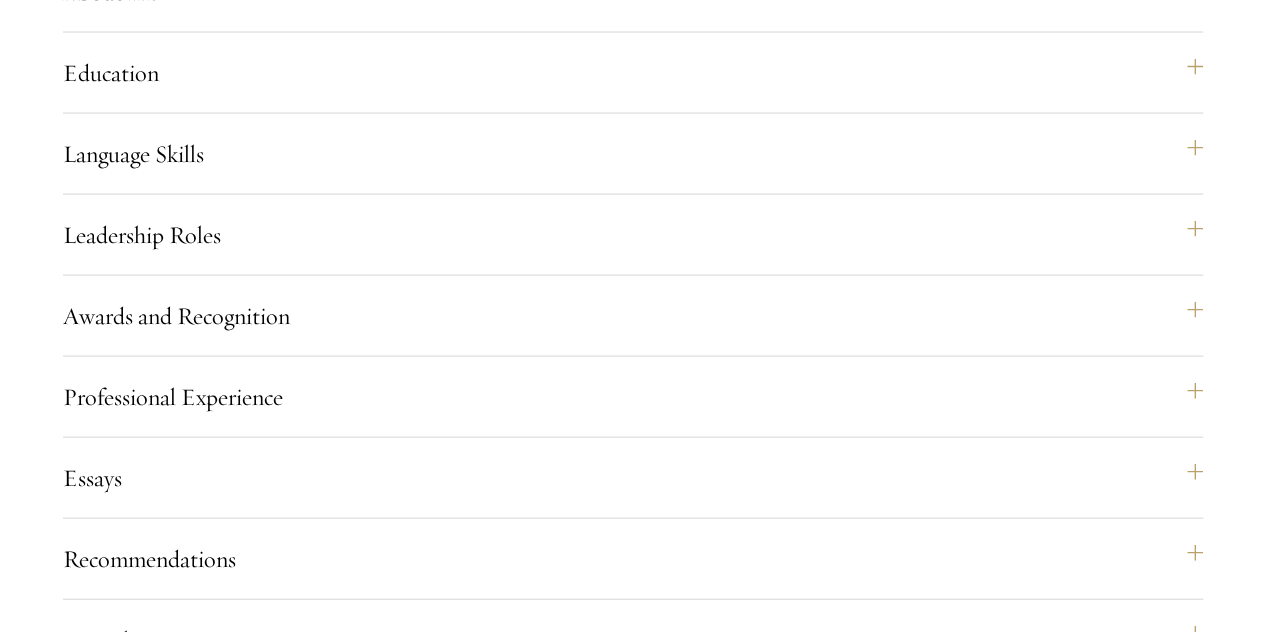 scroll, scrollTop: 1978, scrollLeft: 0, axis: vertical 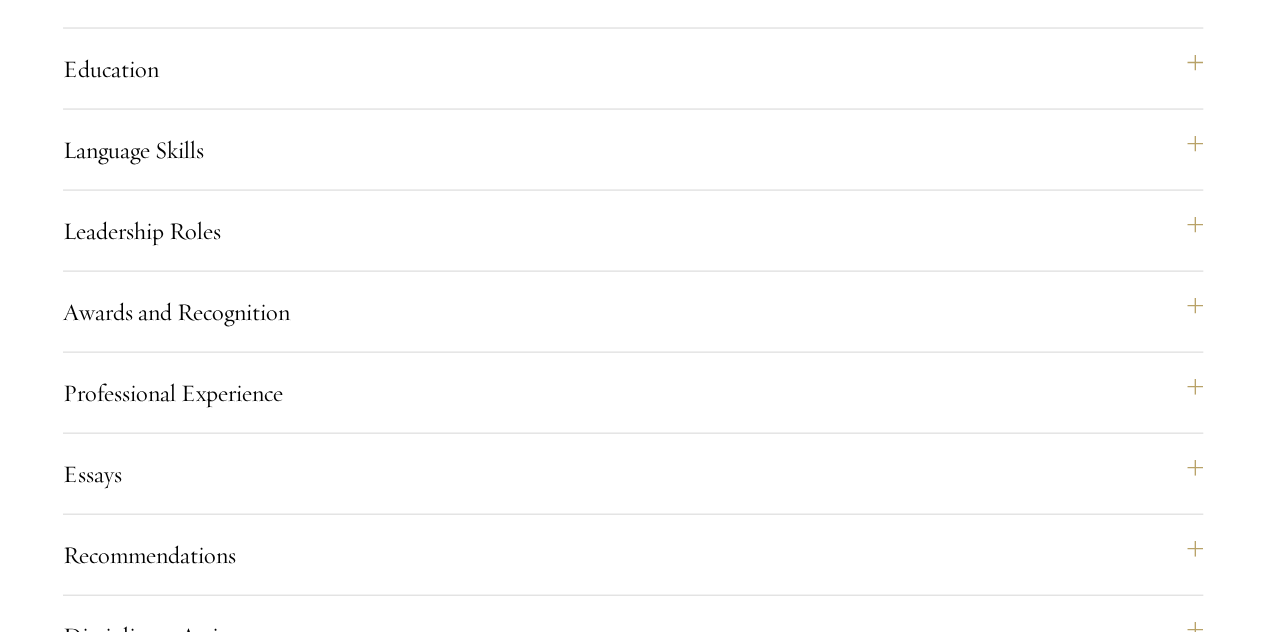 click on "Resources" at bounding box center (643, 1471) 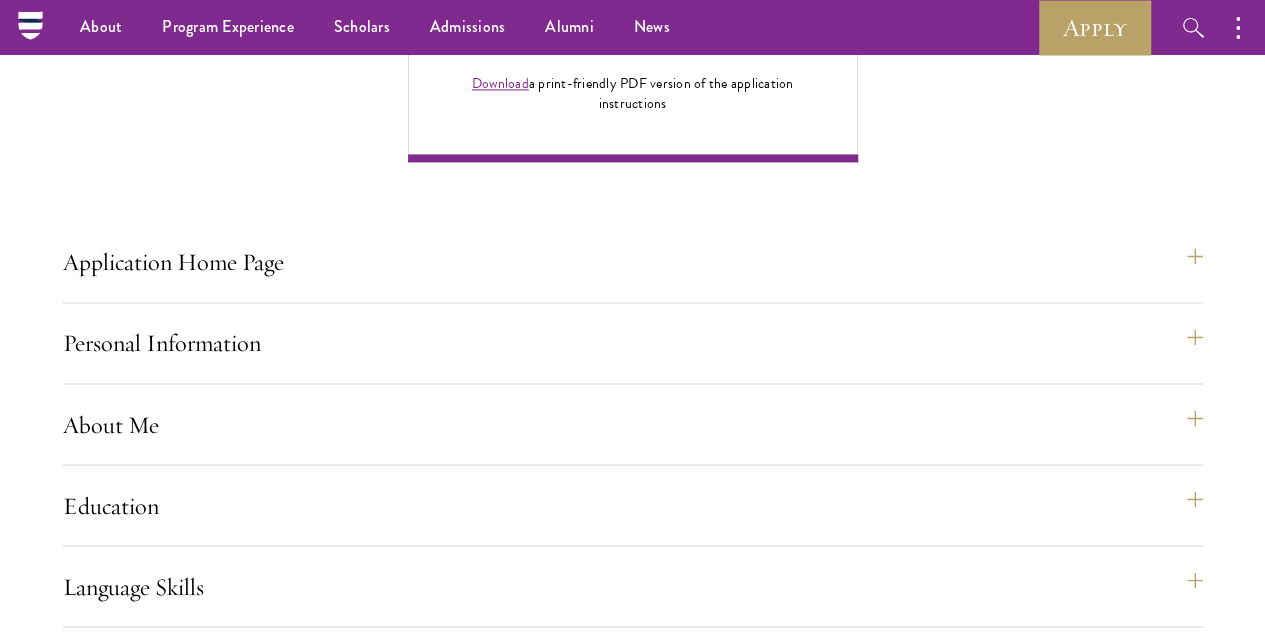 scroll, scrollTop: 1526, scrollLeft: 0, axis: vertical 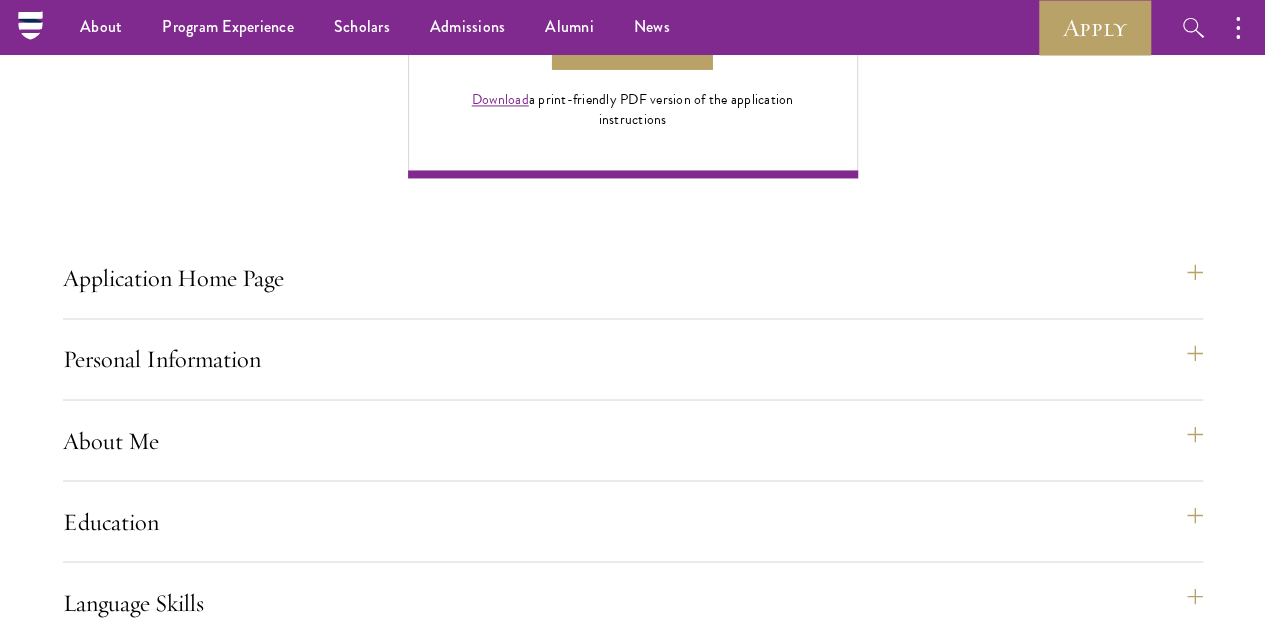 click on "Resources" at bounding box center [643, 1494] 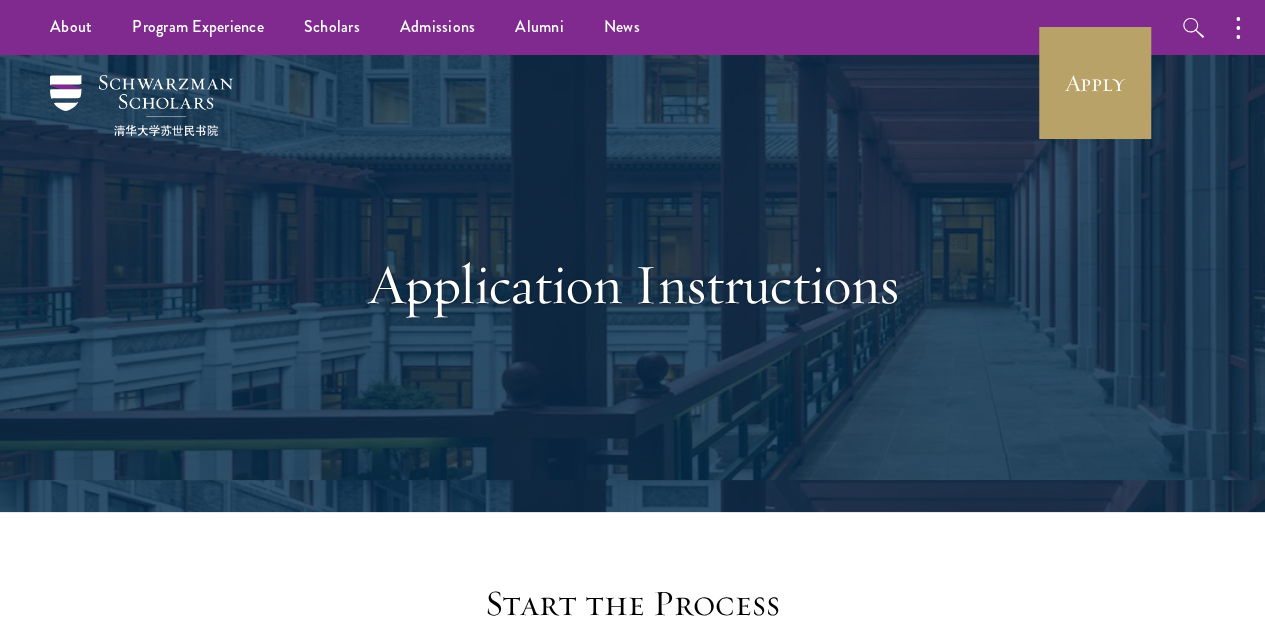 scroll, scrollTop: 0, scrollLeft: 0, axis: both 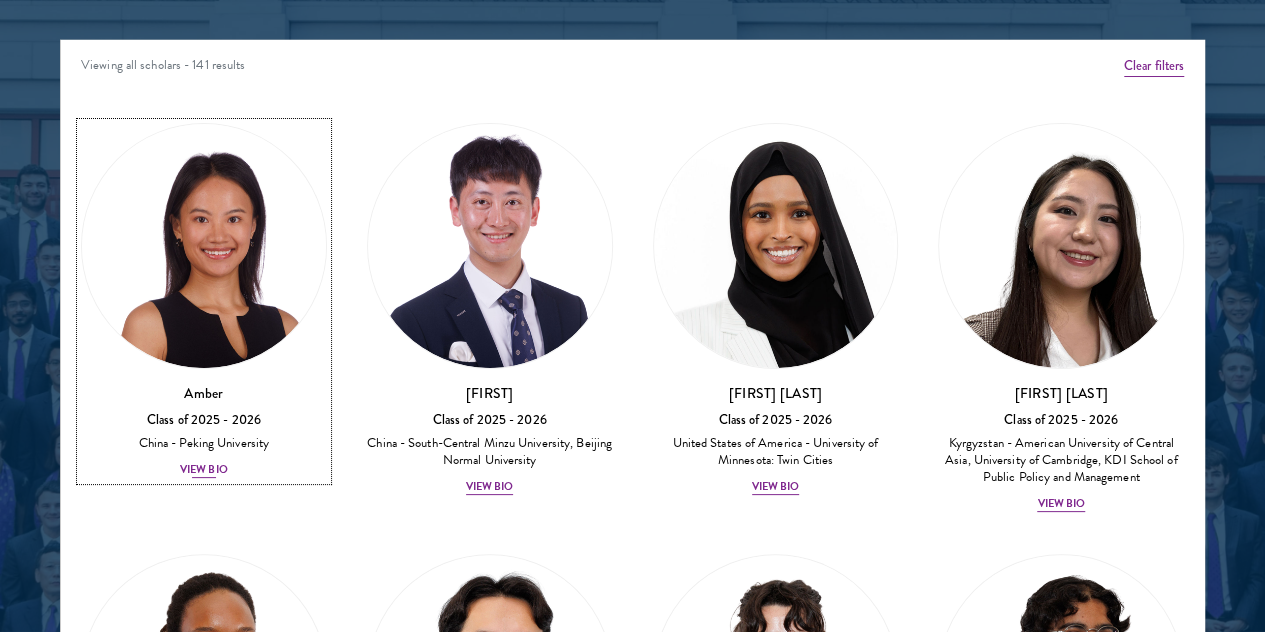 click on "View Bio" at bounding box center [204, 470] 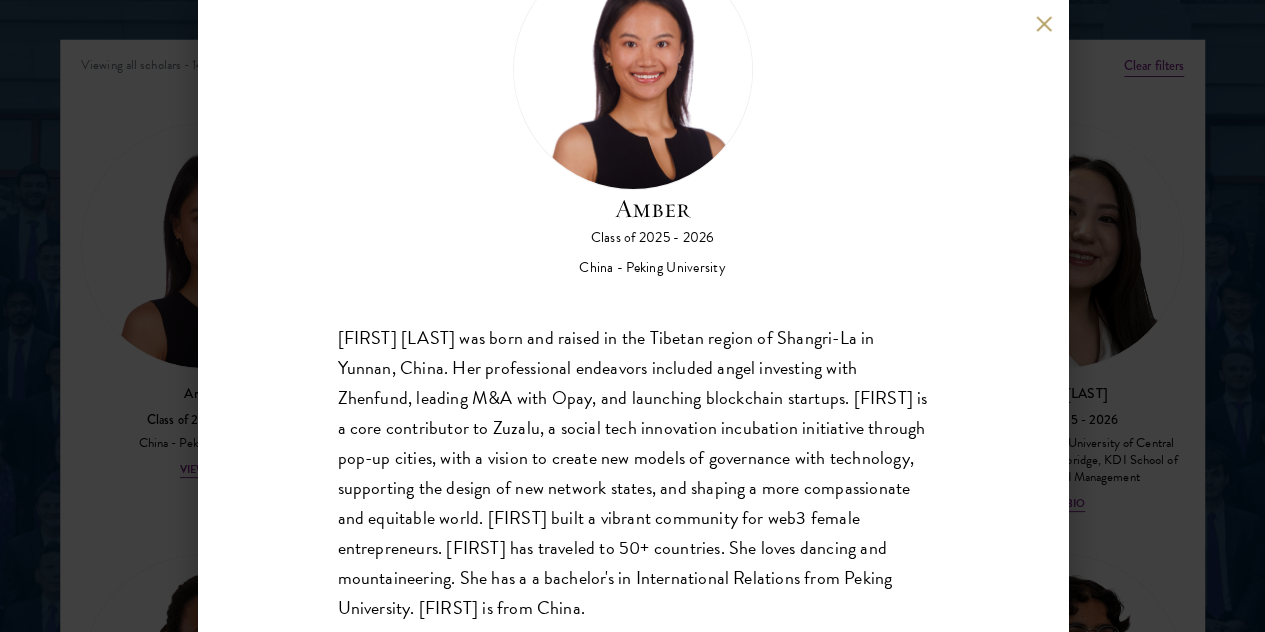 scroll, scrollTop: 109, scrollLeft: 0, axis: vertical 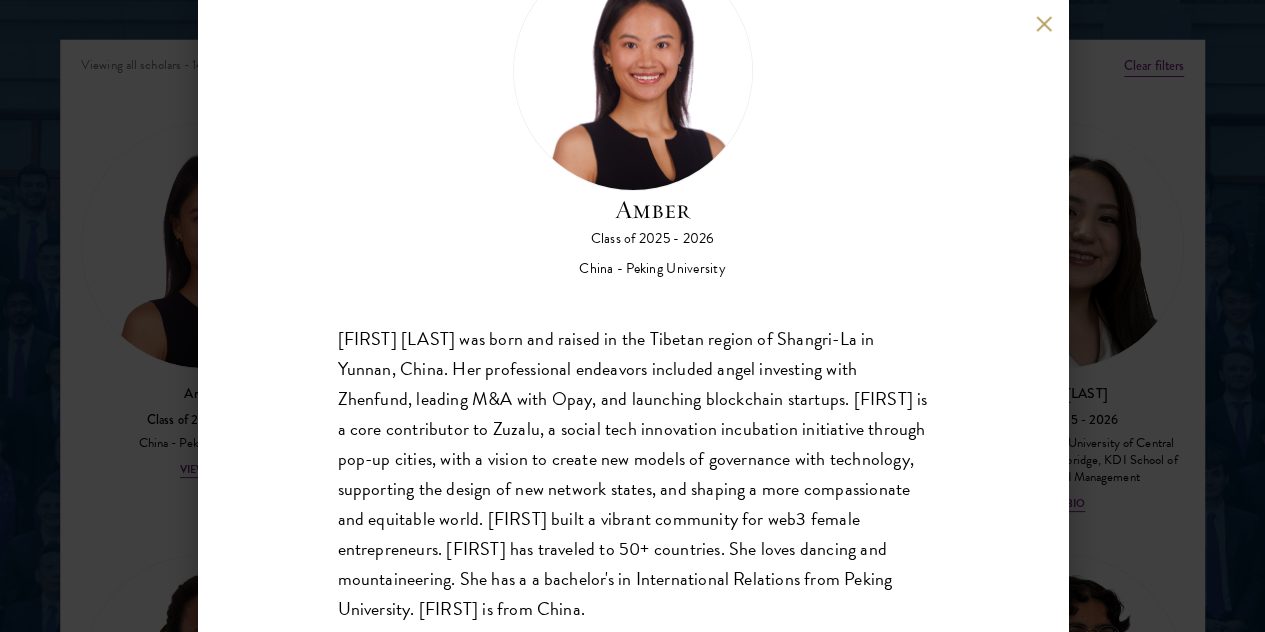 click at bounding box center (1044, 23) 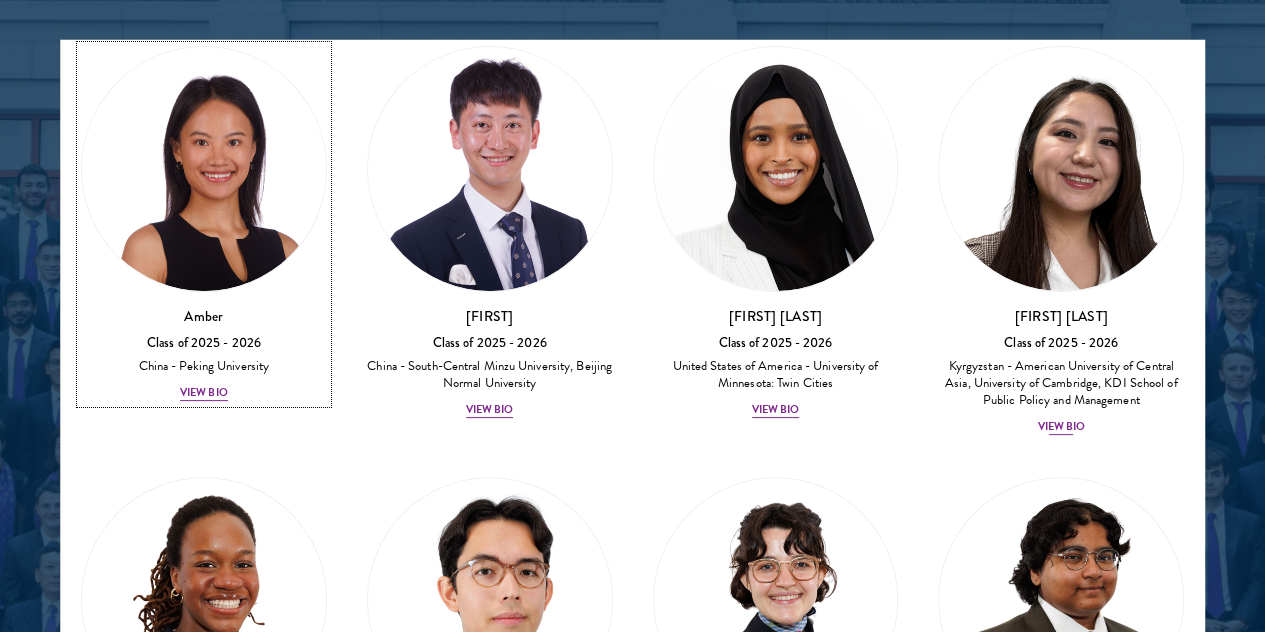 scroll, scrollTop: 79, scrollLeft: 0, axis: vertical 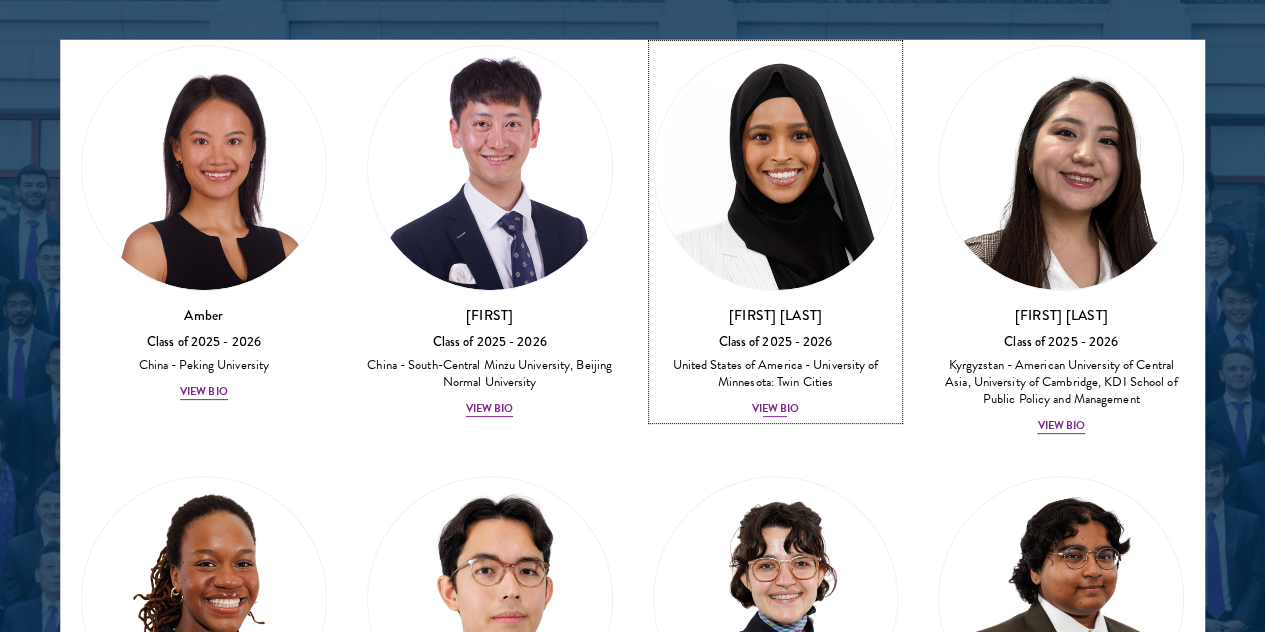 click on "View Bio" at bounding box center (776, 409) 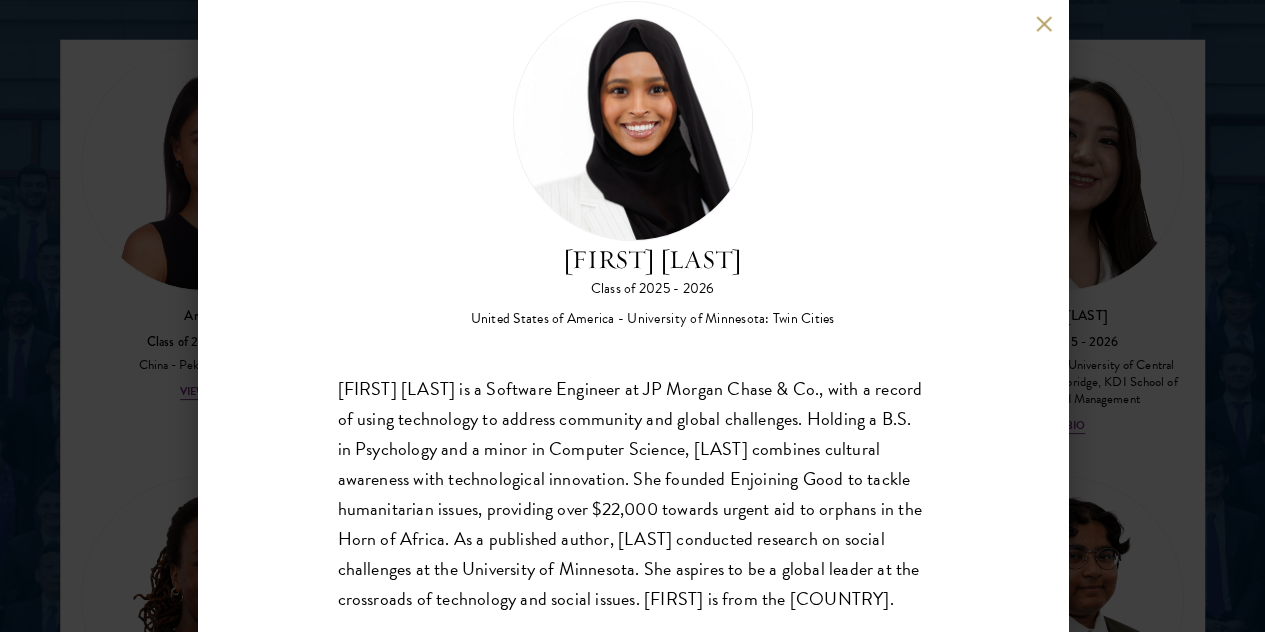 scroll, scrollTop: 70, scrollLeft: 0, axis: vertical 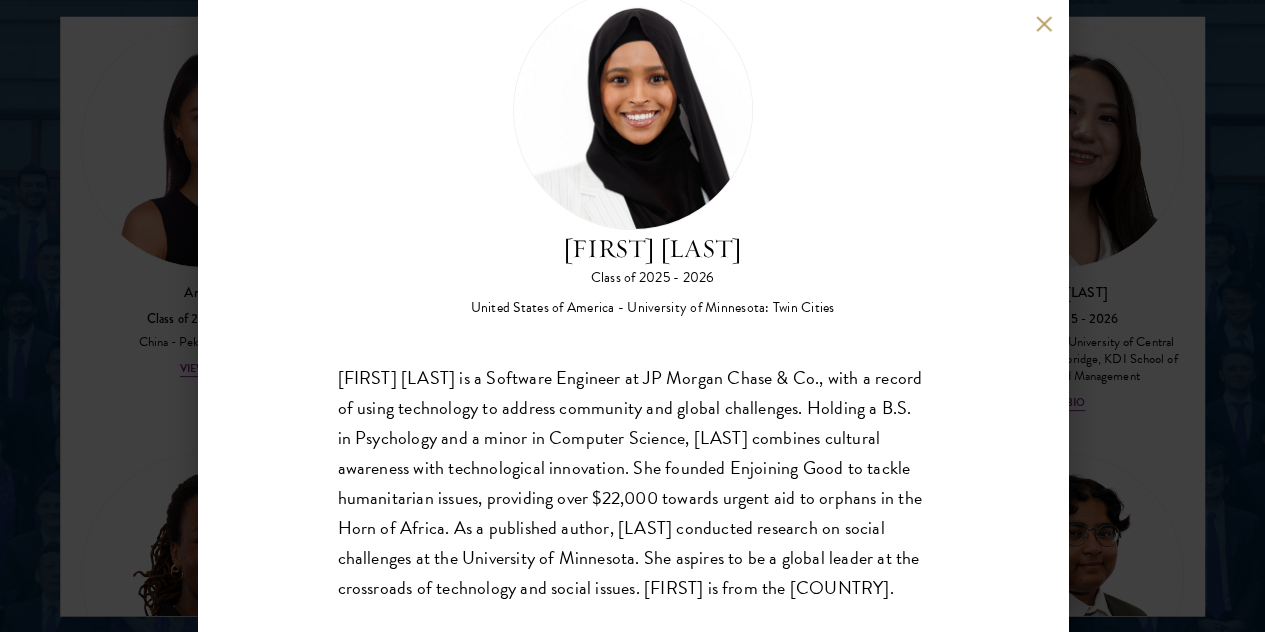 click at bounding box center (1044, 23) 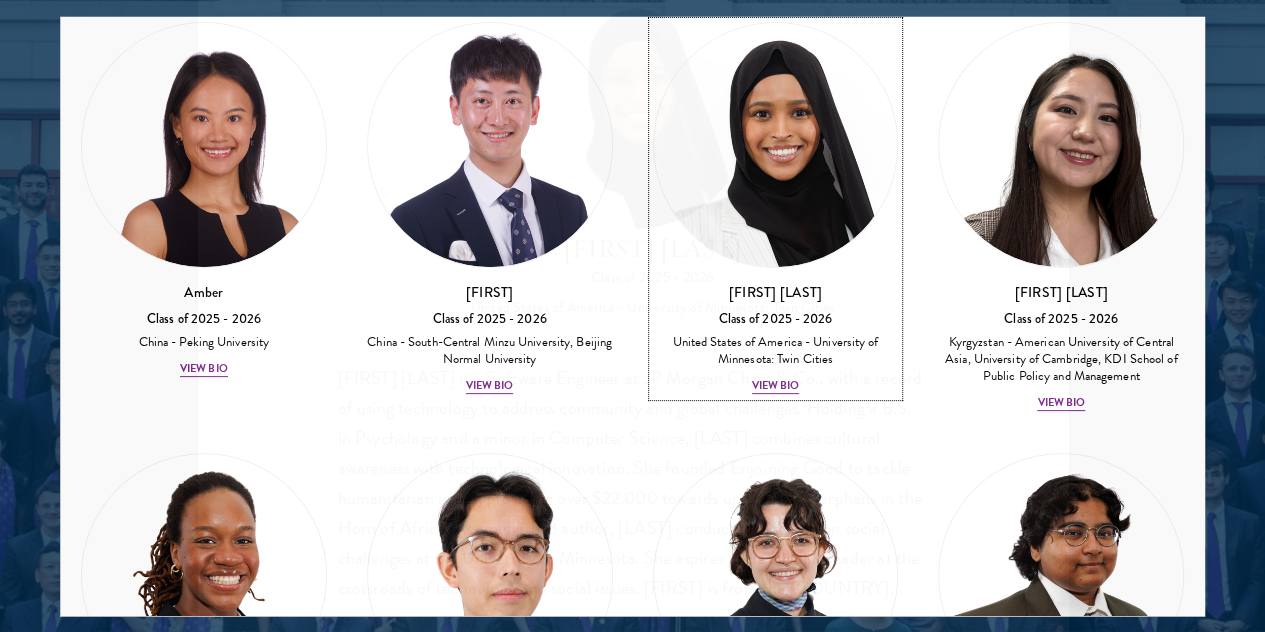 scroll, scrollTop: 2572, scrollLeft: 0, axis: vertical 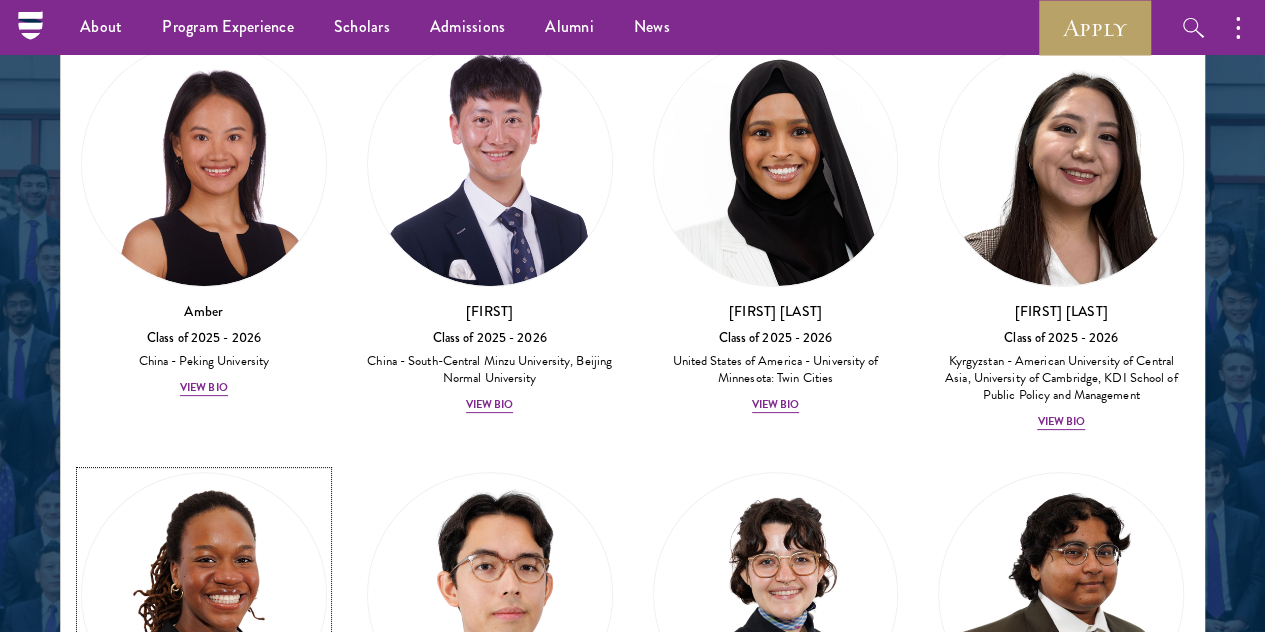 click on "View Bio" at bounding box center [204, 819] 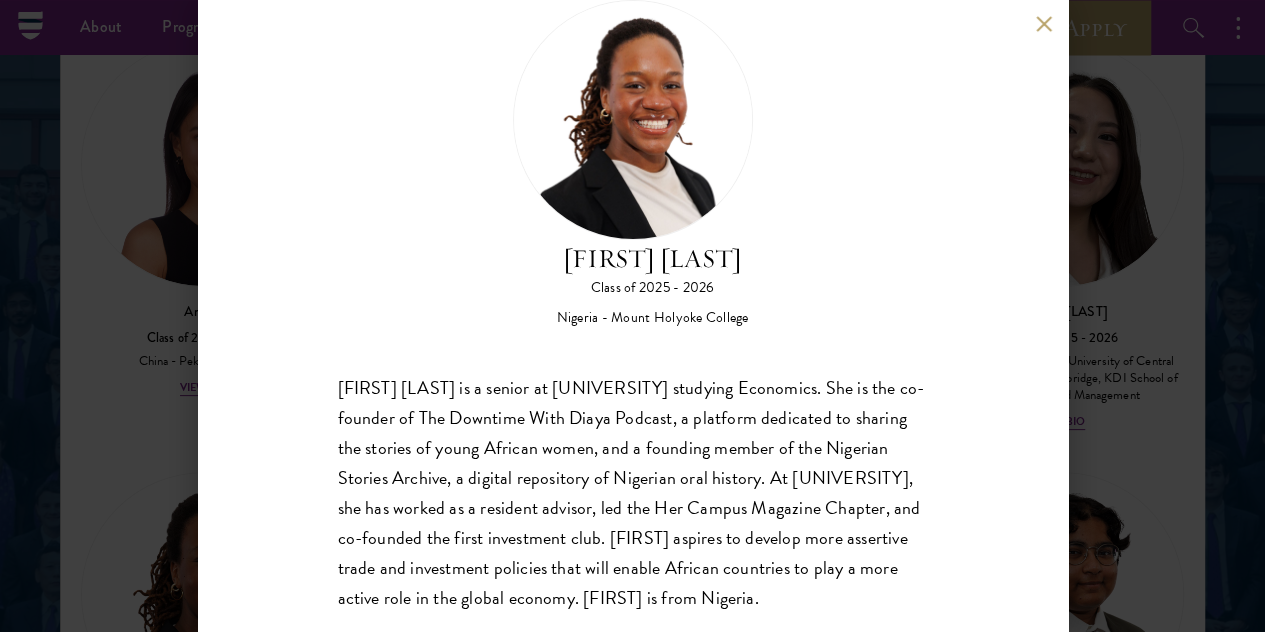 scroll, scrollTop: 70, scrollLeft: 0, axis: vertical 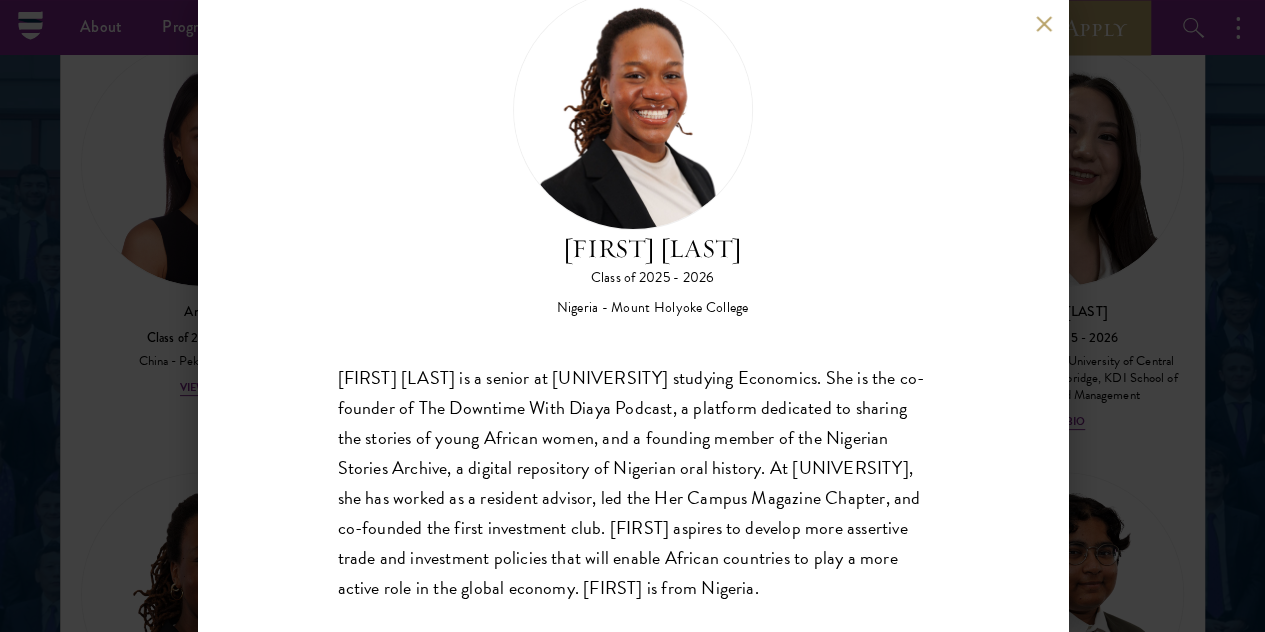 click at bounding box center (1044, 23) 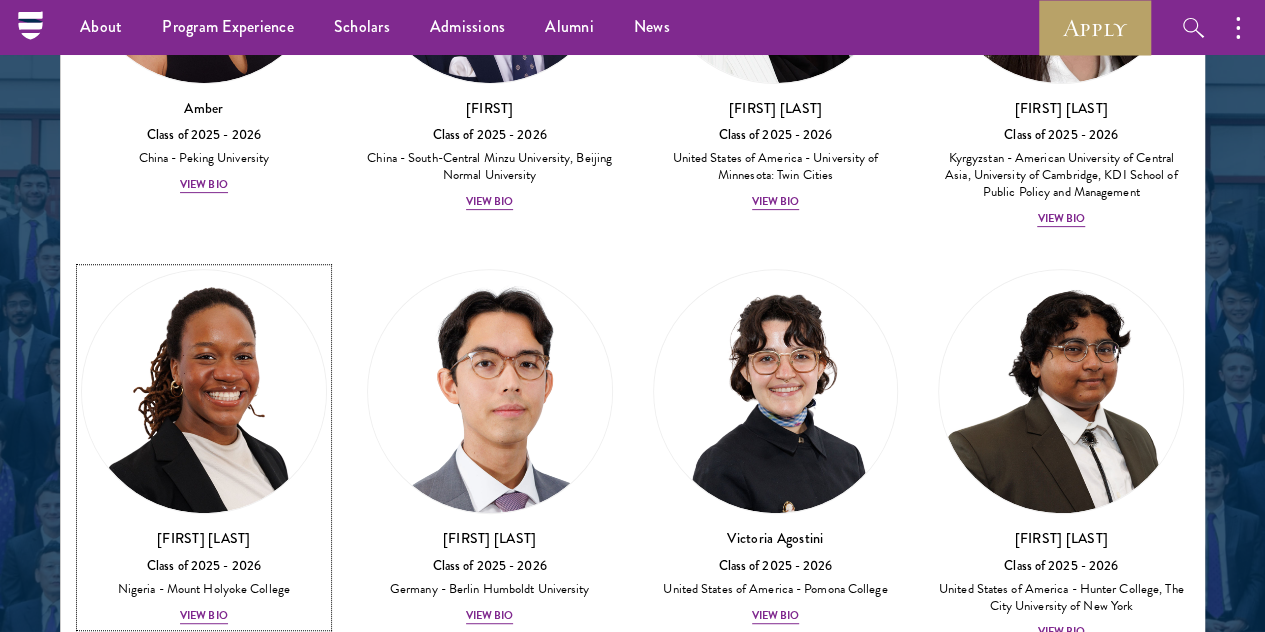 scroll, scrollTop: 371, scrollLeft: 0, axis: vertical 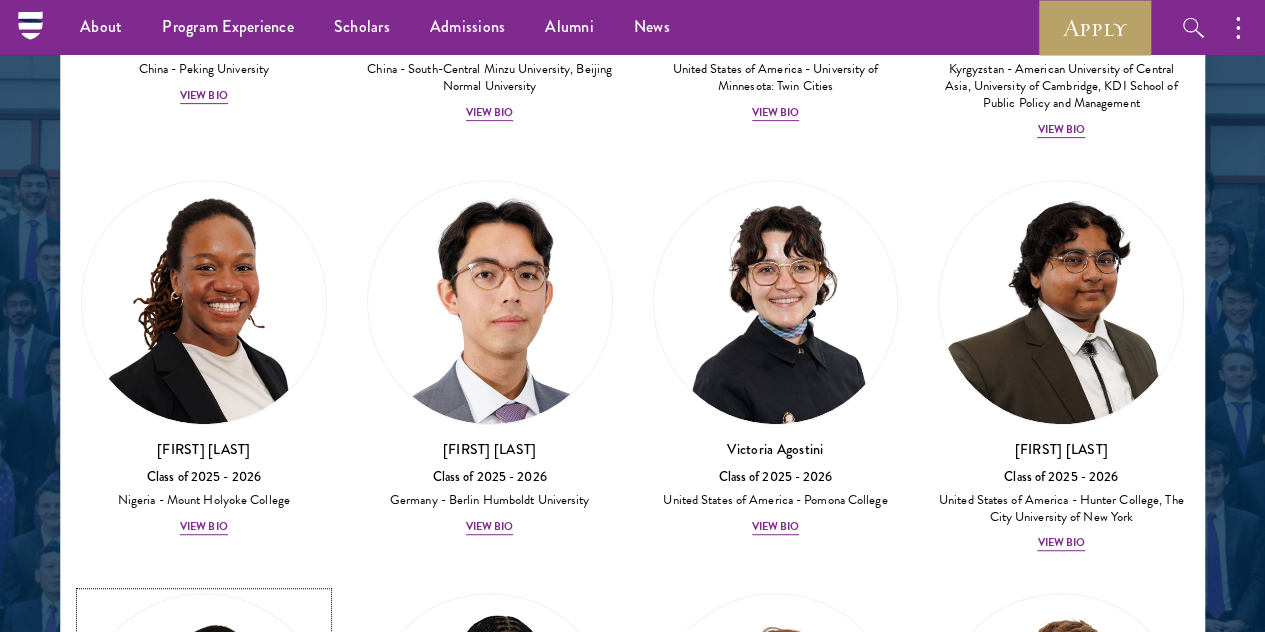 click on "View Bio" at bounding box center (204, 940) 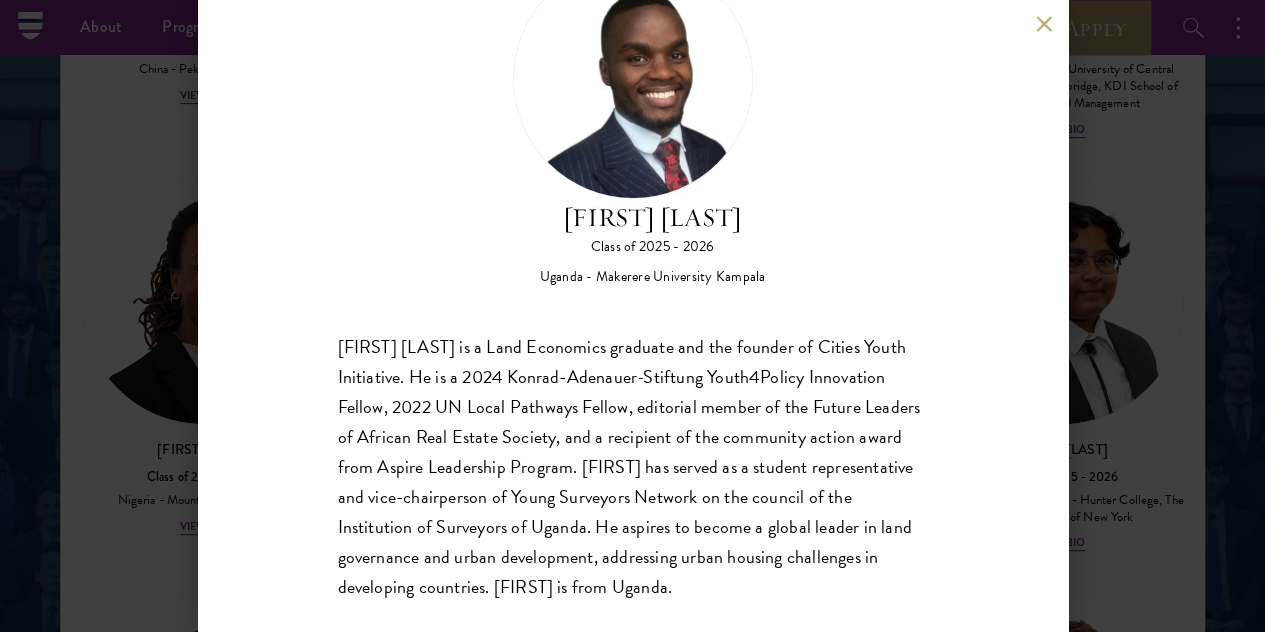 scroll, scrollTop: 103, scrollLeft: 0, axis: vertical 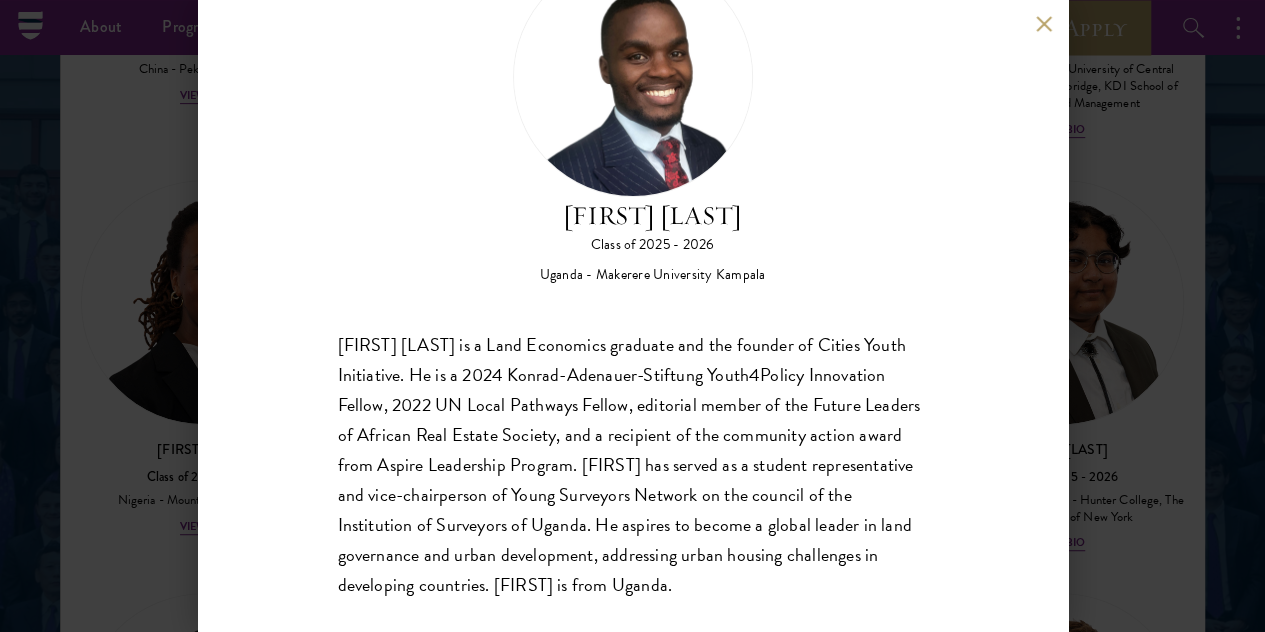 drag, startPoint x: 738, startPoint y: 459, endPoint x: 551, endPoint y: 413, distance: 192.57466 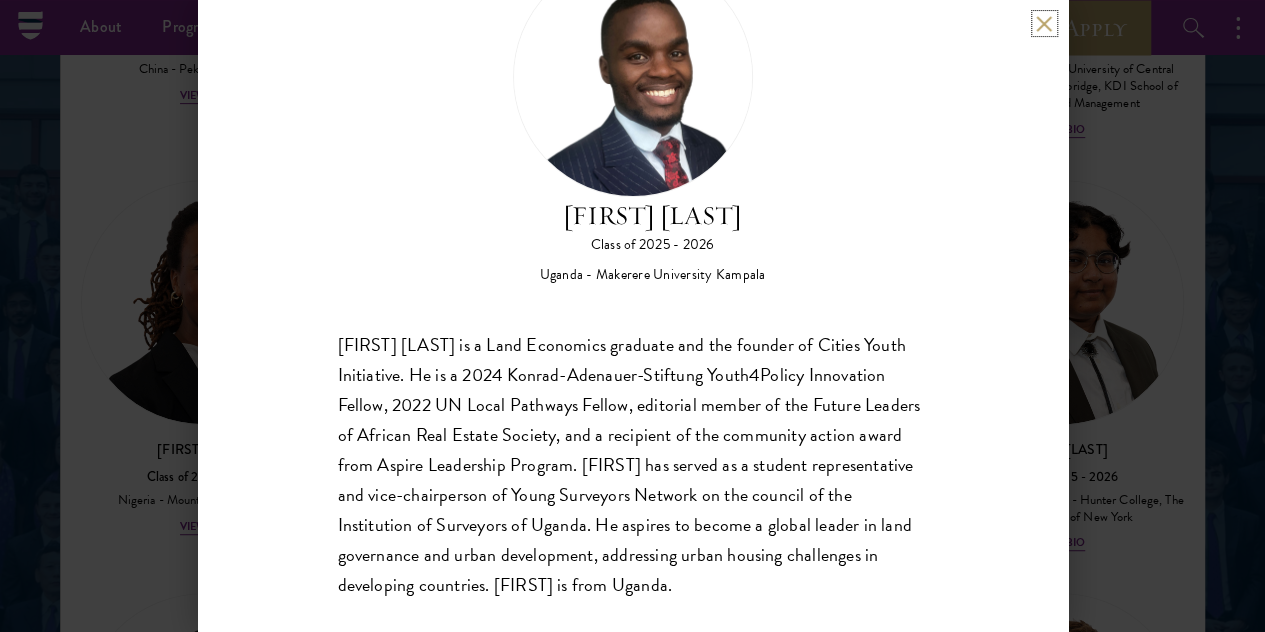 click at bounding box center [1044, 23] 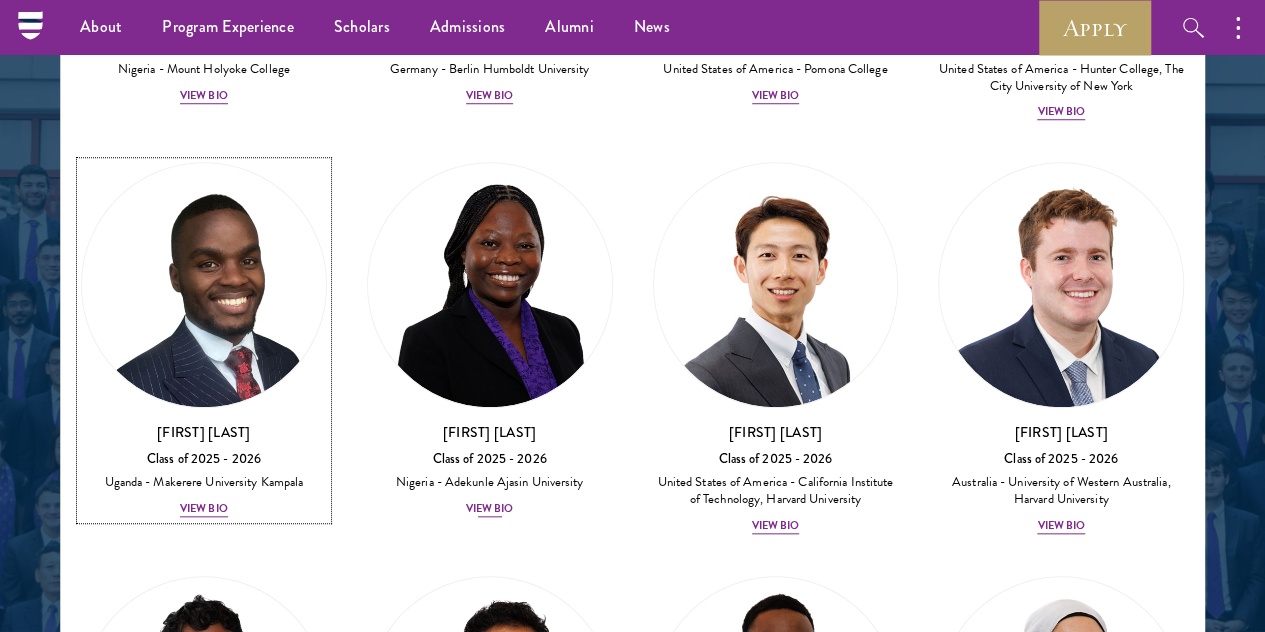 scroll, scrollTop: 809, scrollLeft: 0, axis: vertical 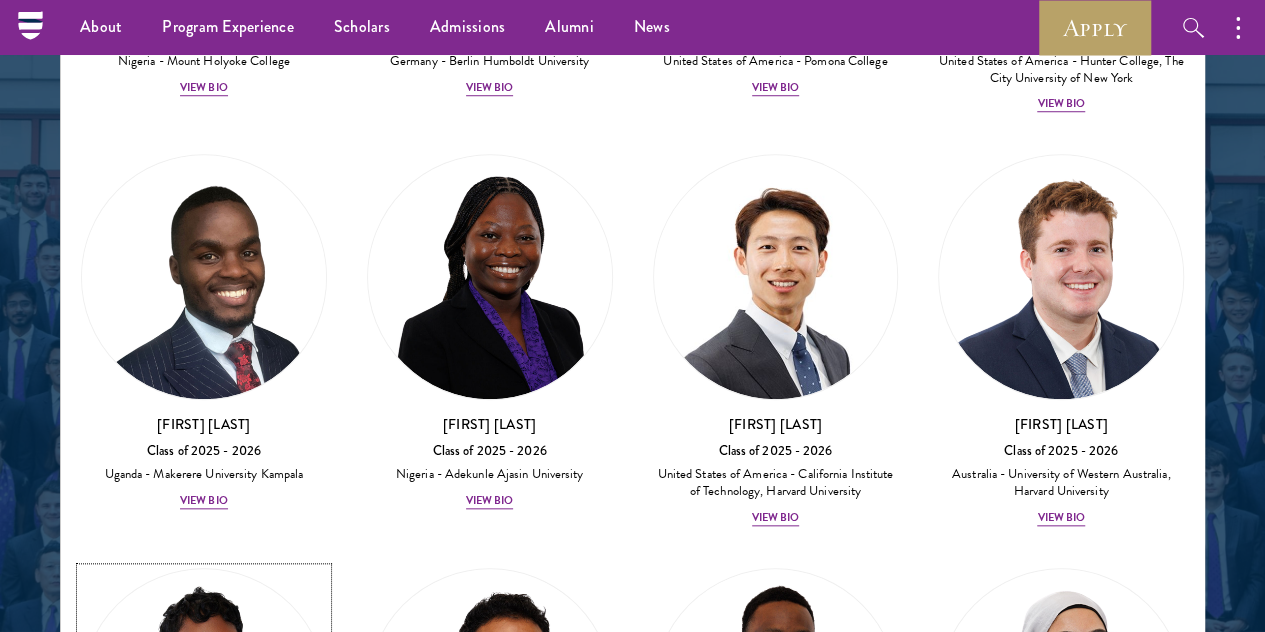 click on "View Bio" at bounding box center (204, 916) 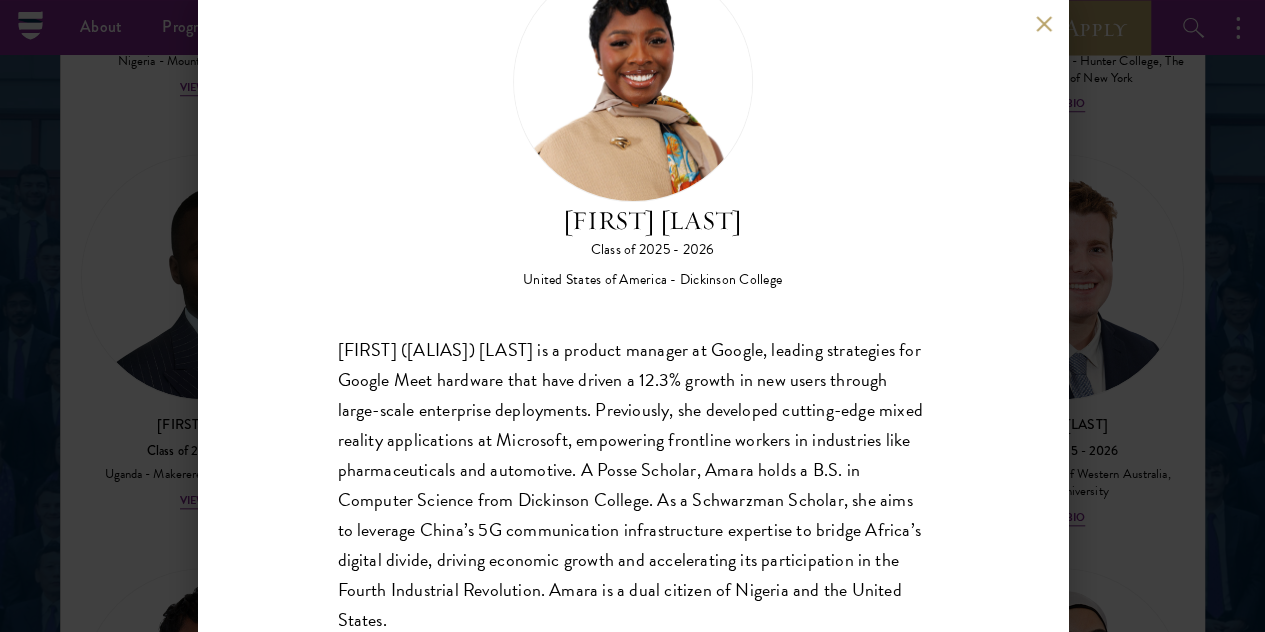 scroll, scrollTop: 103, scrollLeft: 0, axis: vertical 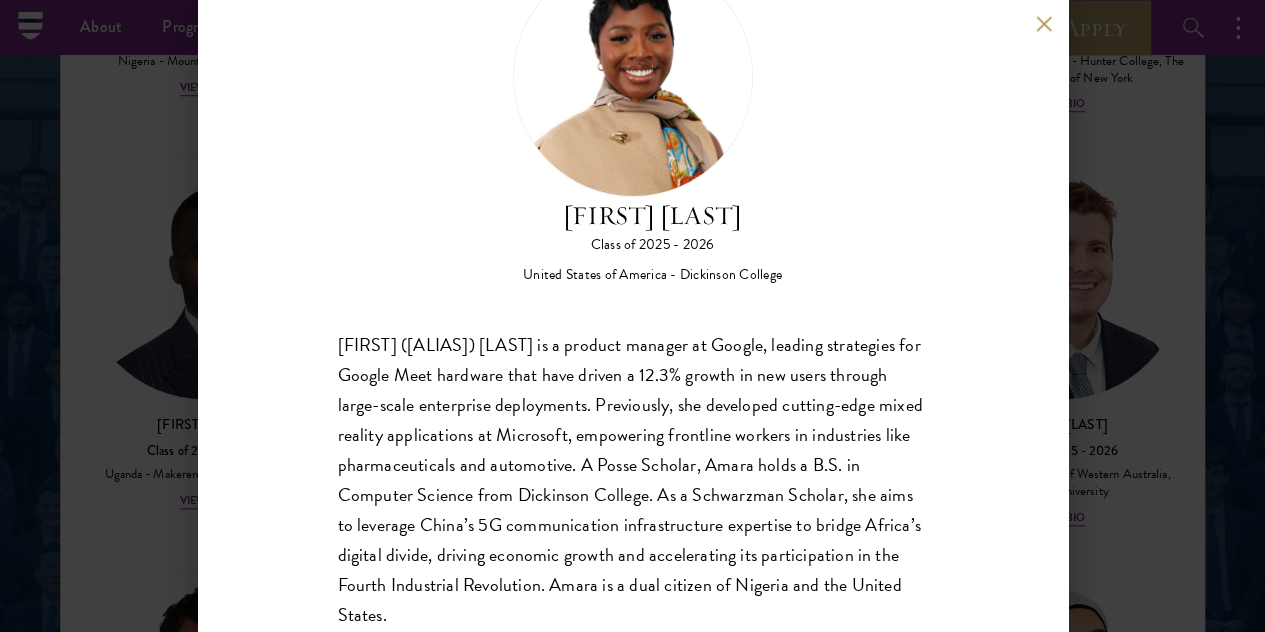 click at bounding box center (1044, 23) 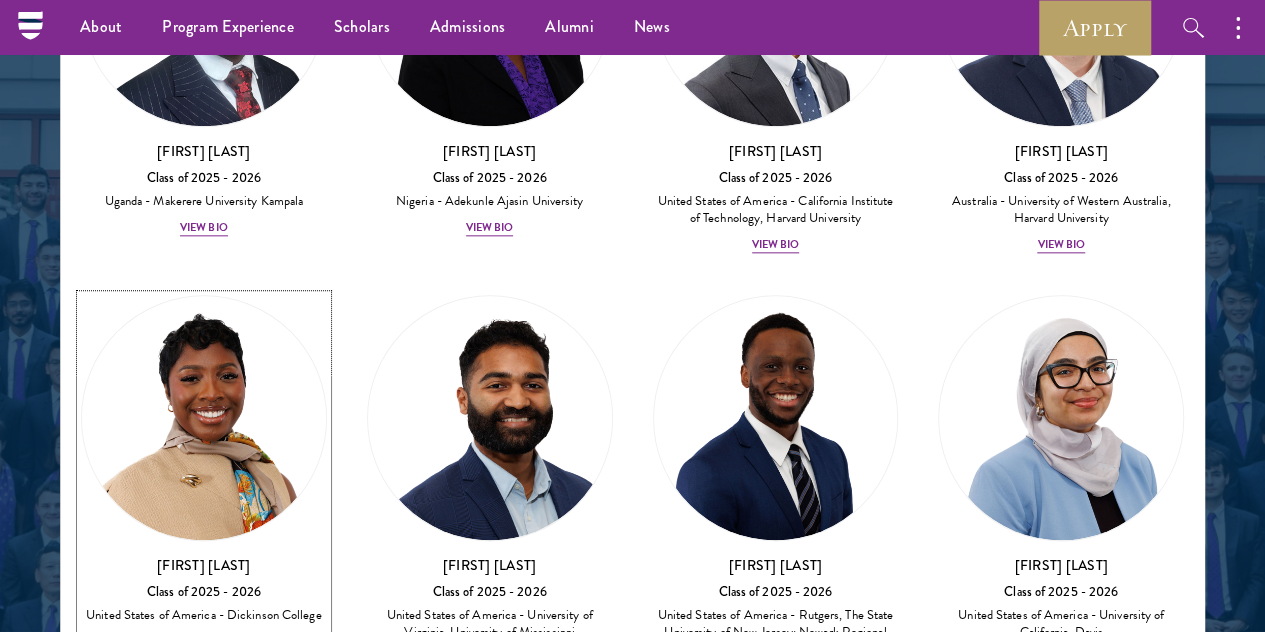 scroll, scrollTop: 1083, scrollLeft: 0, axis: vertical 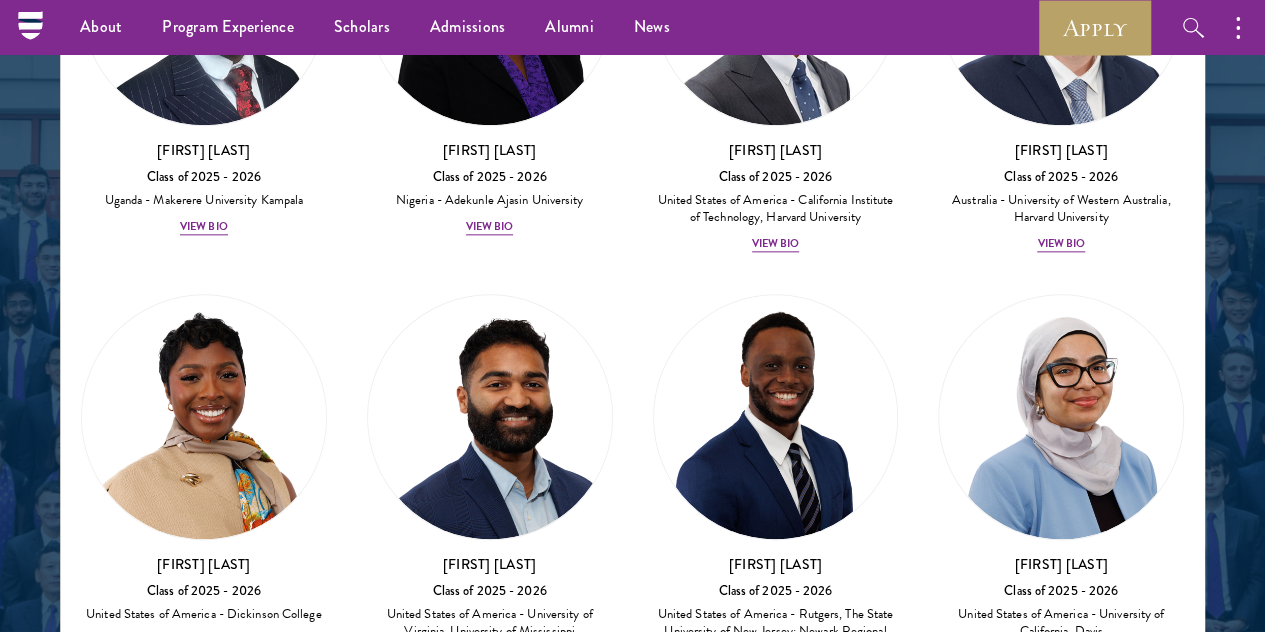 click on "View Bio" at bounding box center [776, 1072] 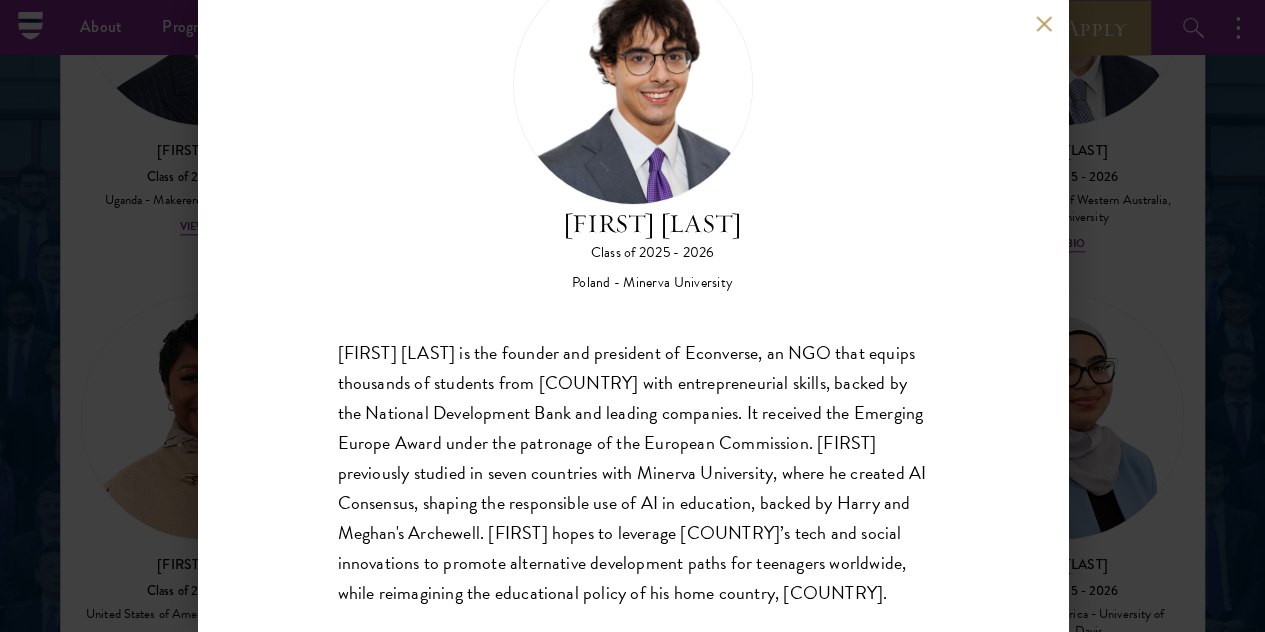 scroll, scrollTop: 103, scrollLeft: 0, axis: vertical 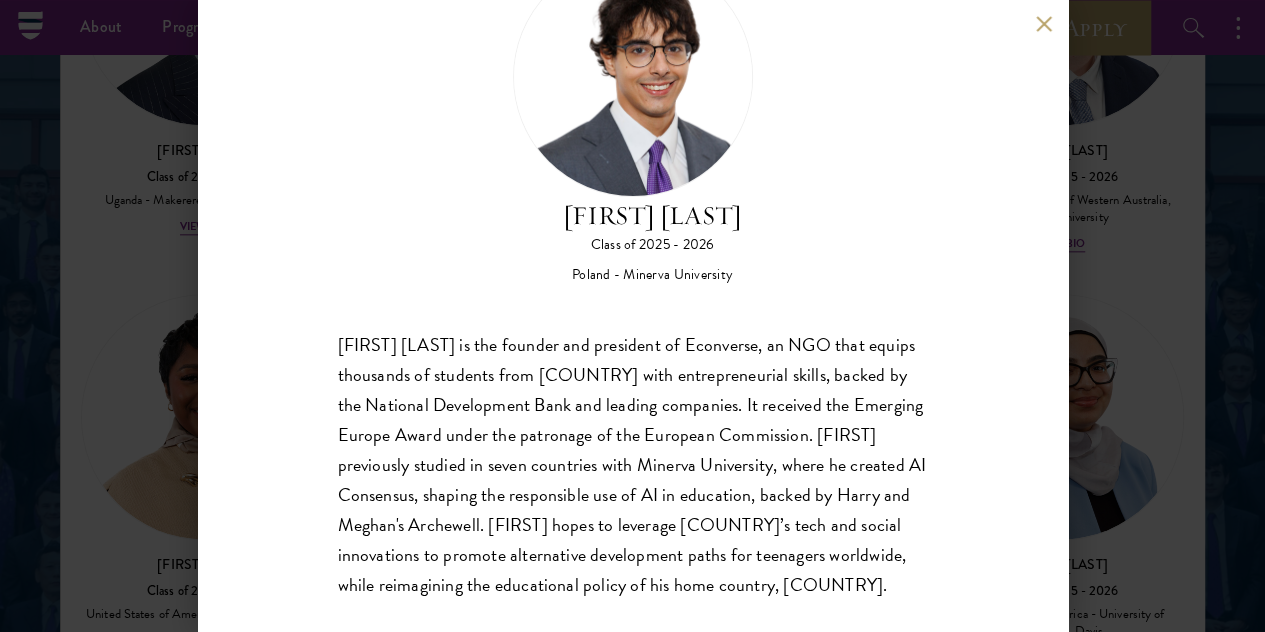 click at bounding box center [1044, 23] 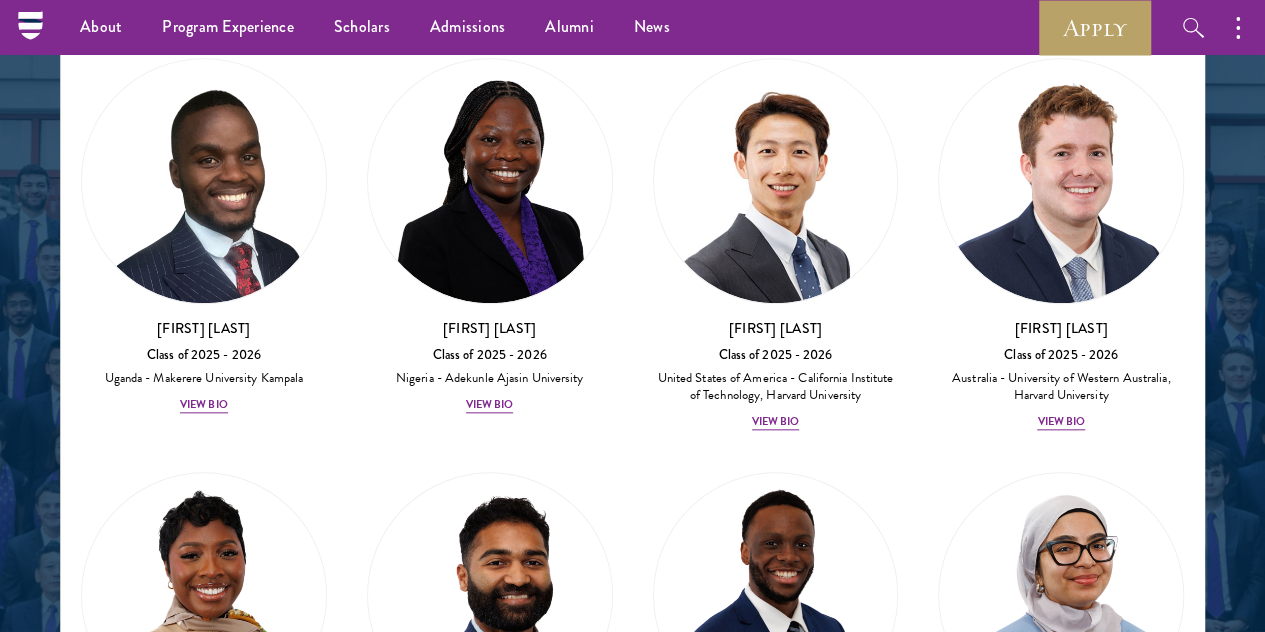 scroll, scrollTop: 383, scrollLeft: 0, axis: vertical 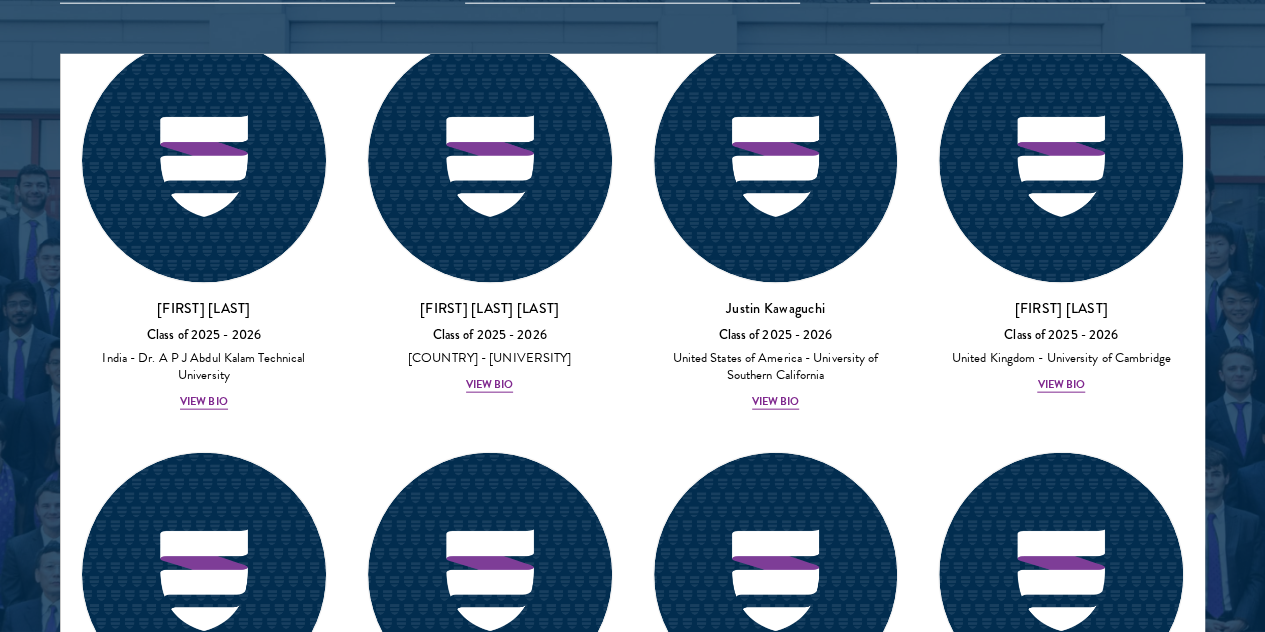 click on "Nigeria - African Leadership University, Rwanda" at bounding box center (776, 2840) 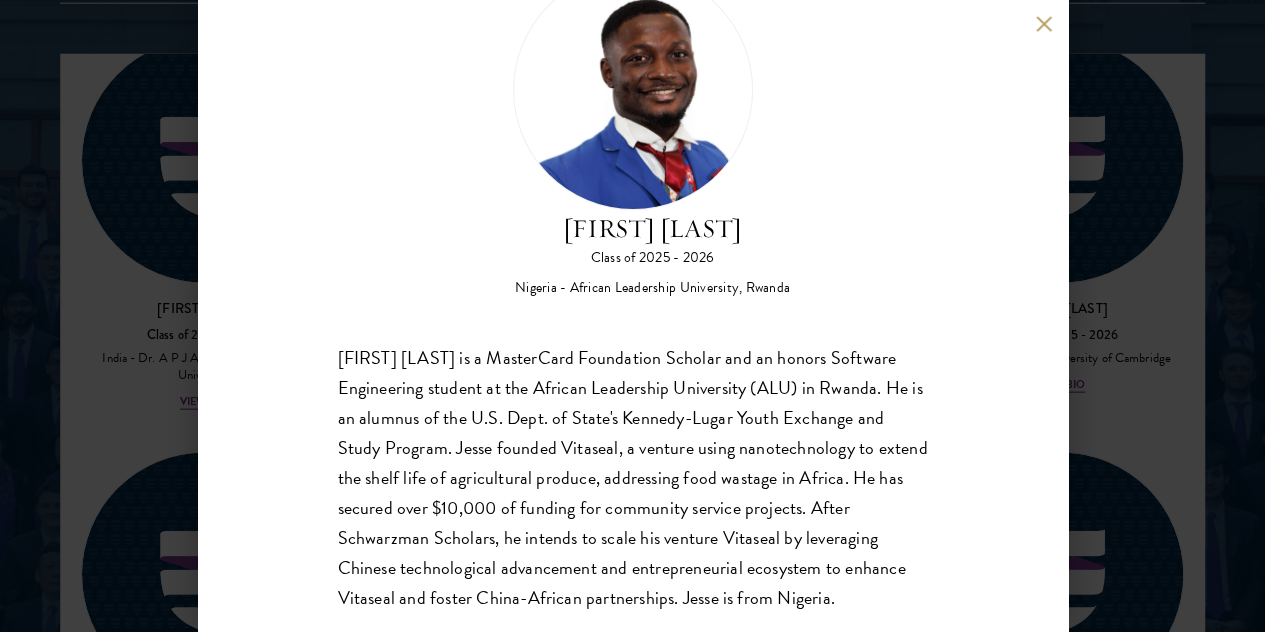 scroll, scrollTop: 103, scrollLeft: 0, axis: vertical 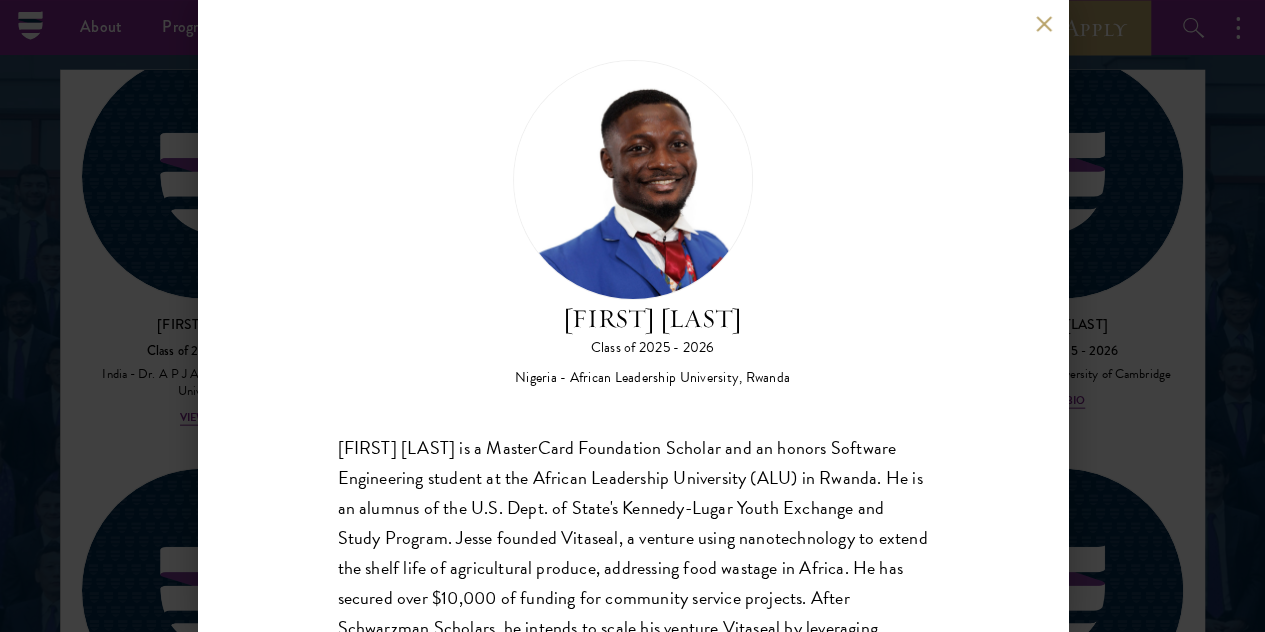click at bounding box center [1044, 23] 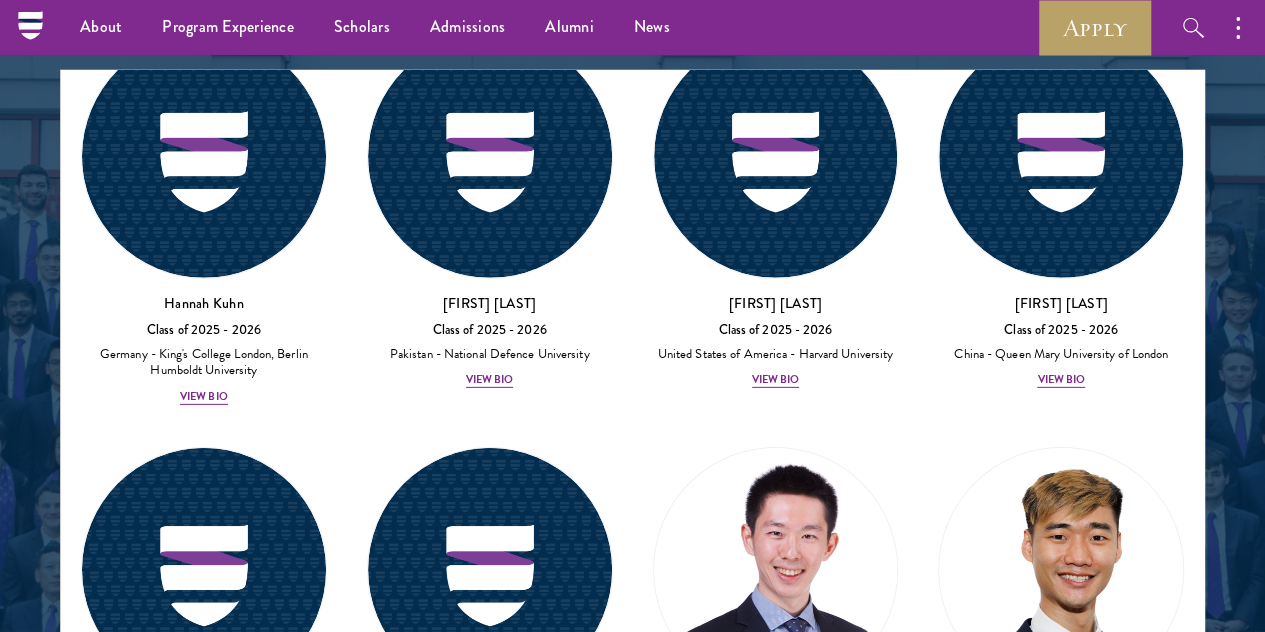 scroll, scrollTop: 6756, scrollLeft: 0, axis: vertical 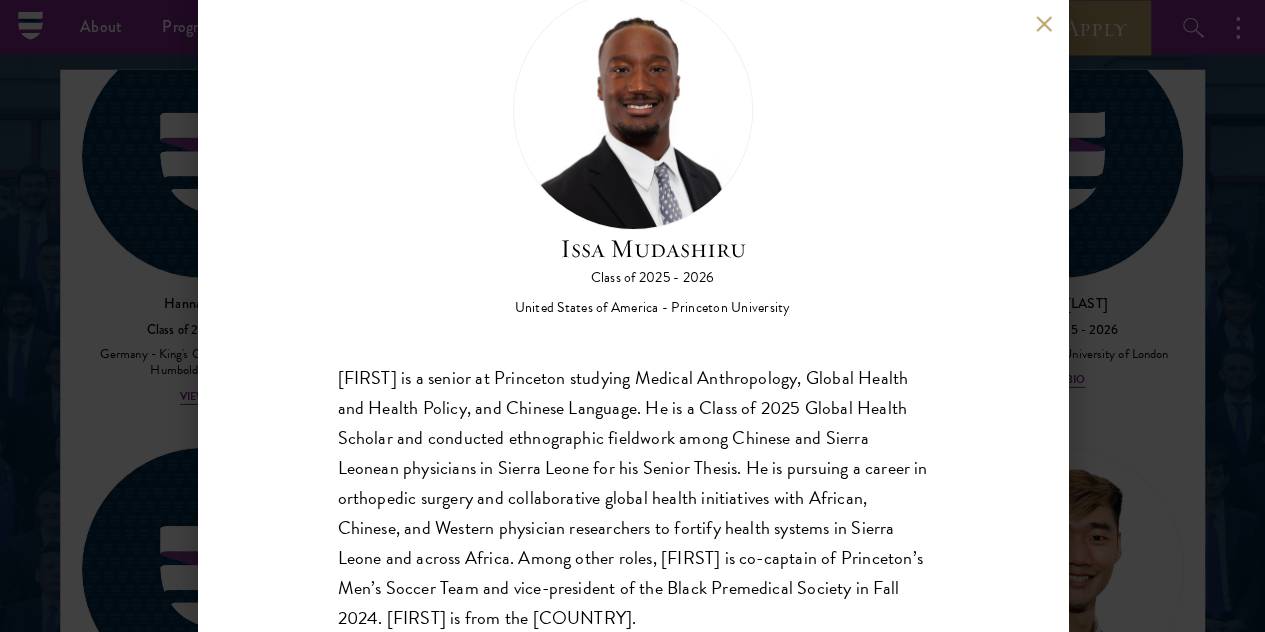 click at bounding box center (1044, 23) 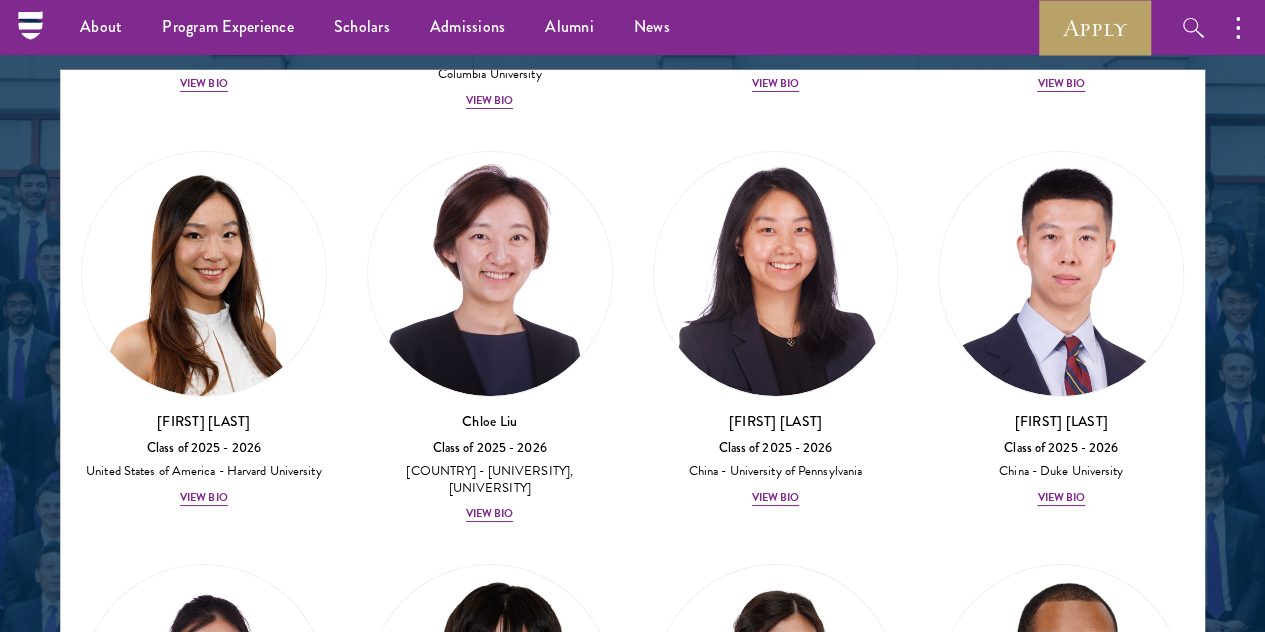 scroll, scrollTop: 7488, scrollLeft: 0, axis: vertical 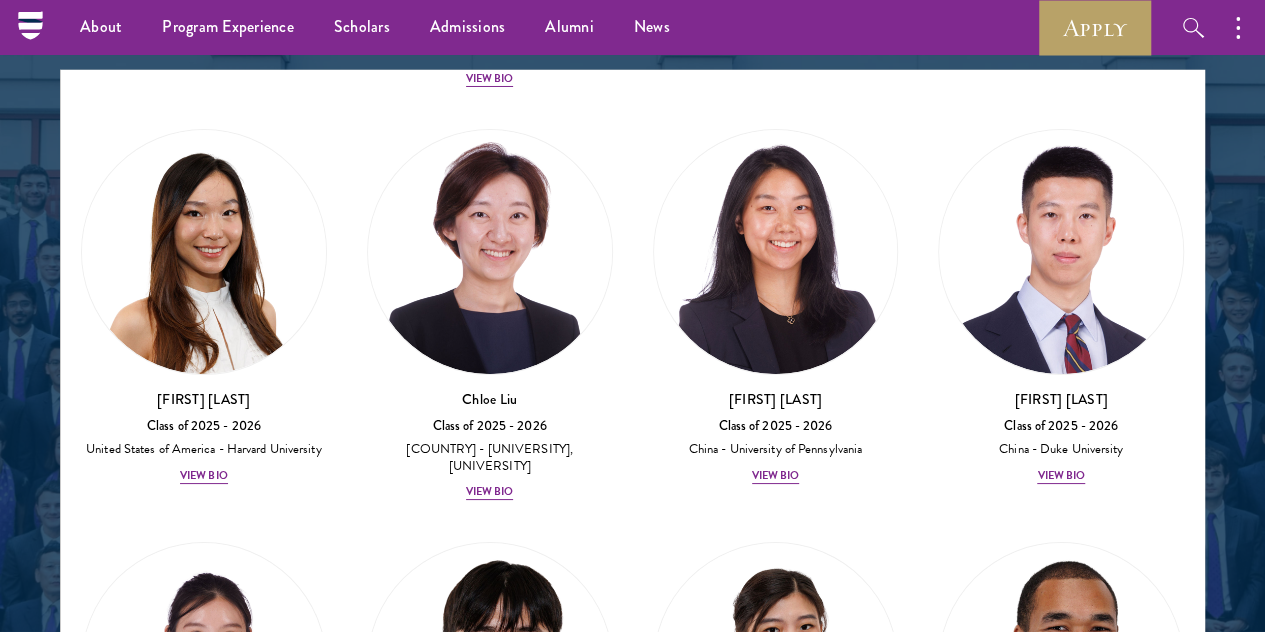 click on "View Bio" at bounding box center [490, 3371] 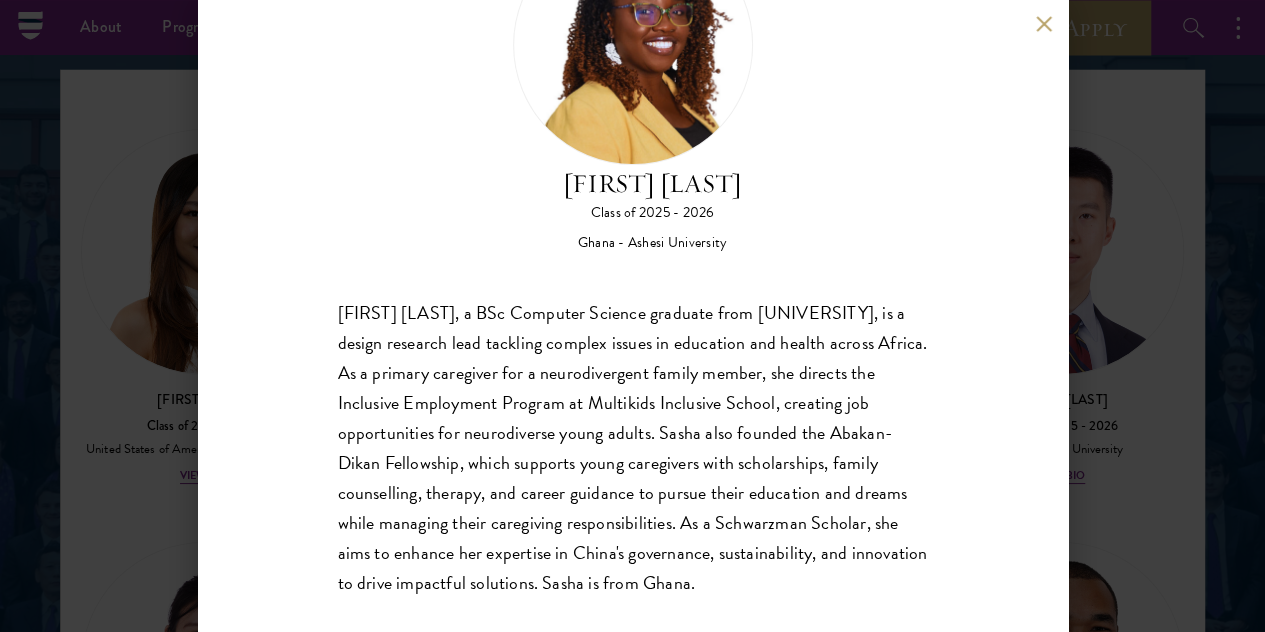 scroll, scrollTop: 136, scrollLeft: 0, axis: vertical 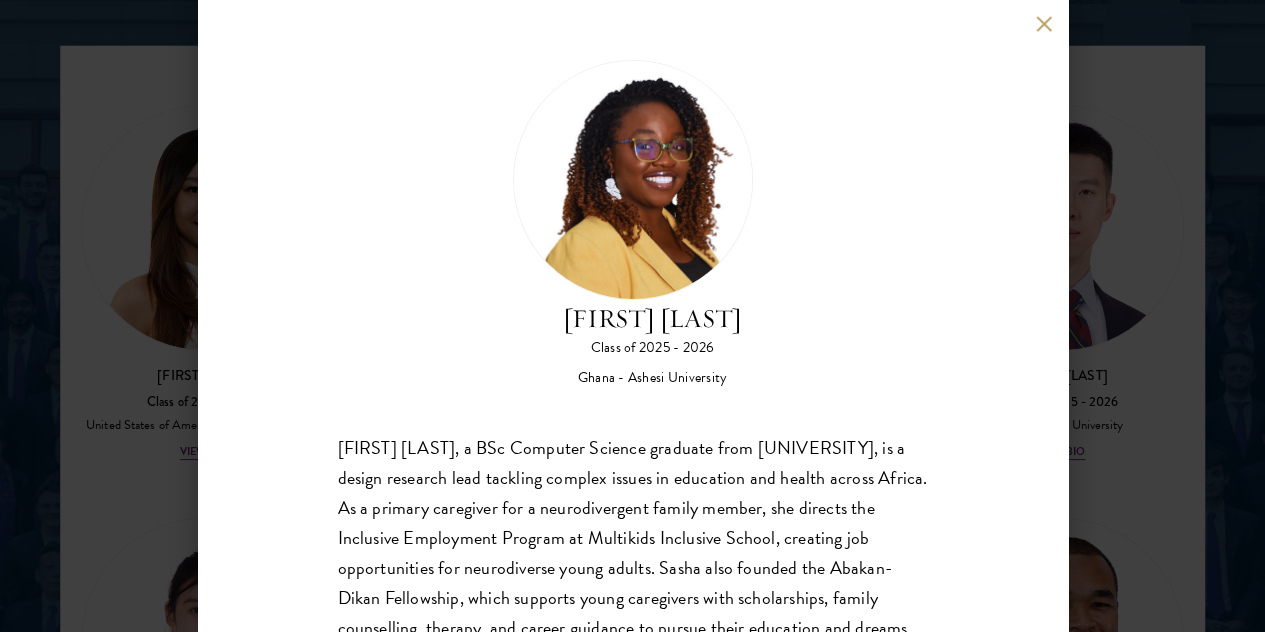 click at bounding box center [1044, 23] 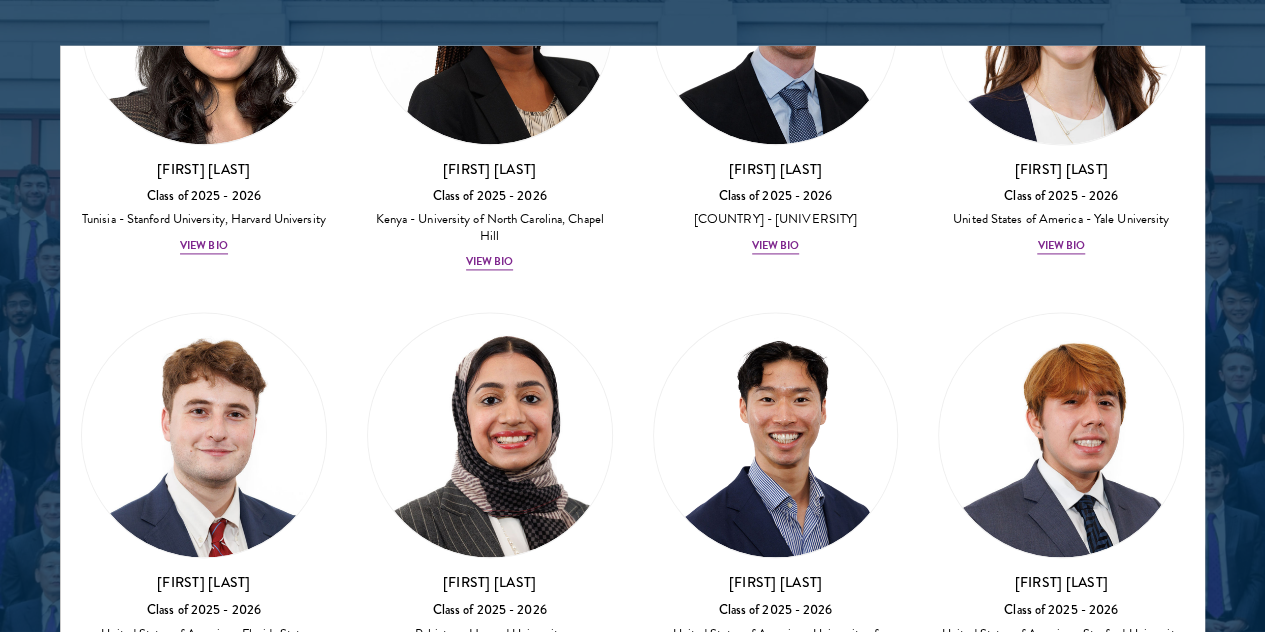 scroll, scrollTop: 8936, scrollLeft: 0, axis: vertical 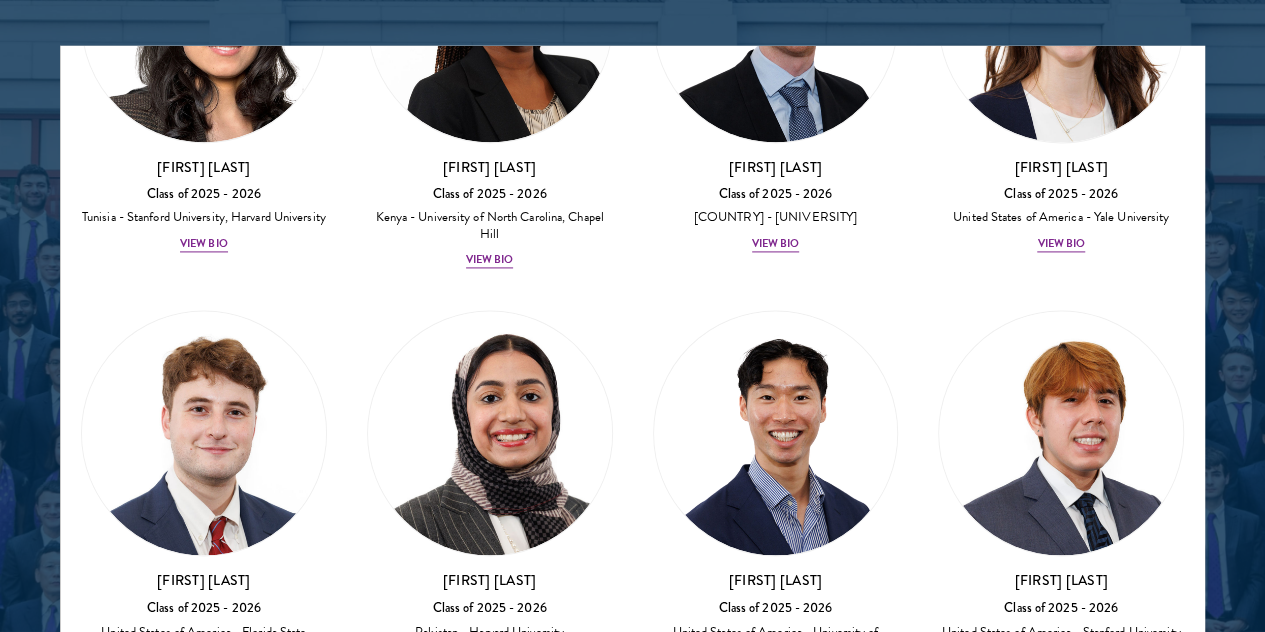 click on "Class of 2025 - 2026" at bounding box center [204, 3884] 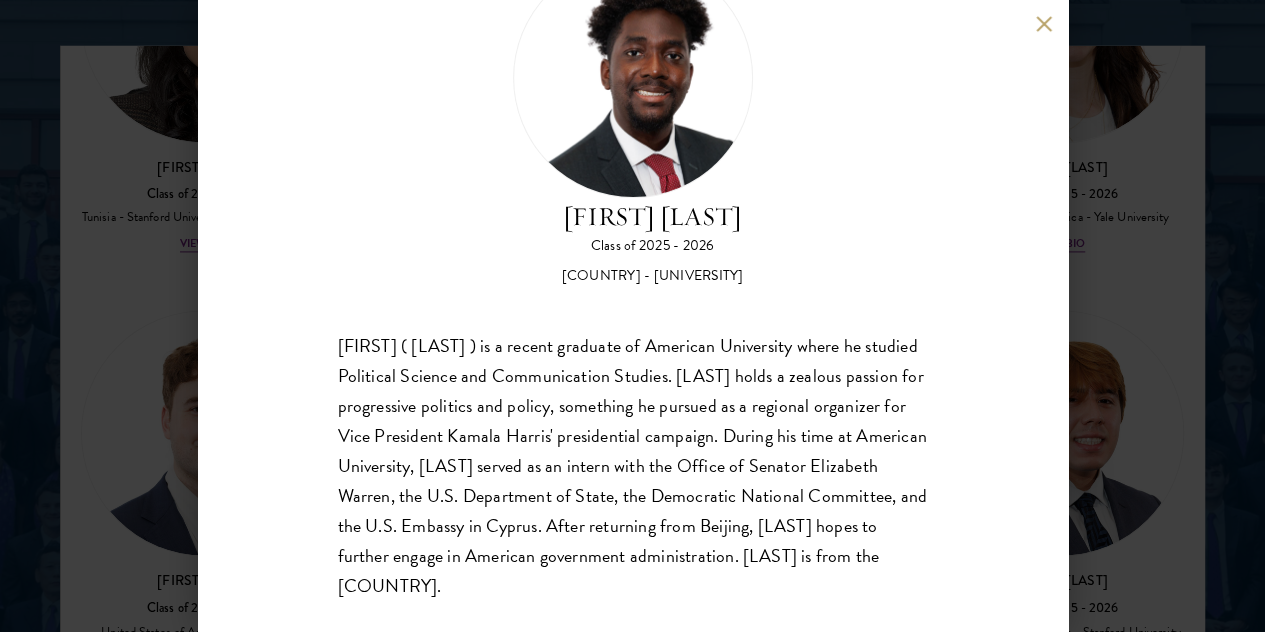 scroll, scrollTop: 103, scrollLeft: 0, axis: vertical 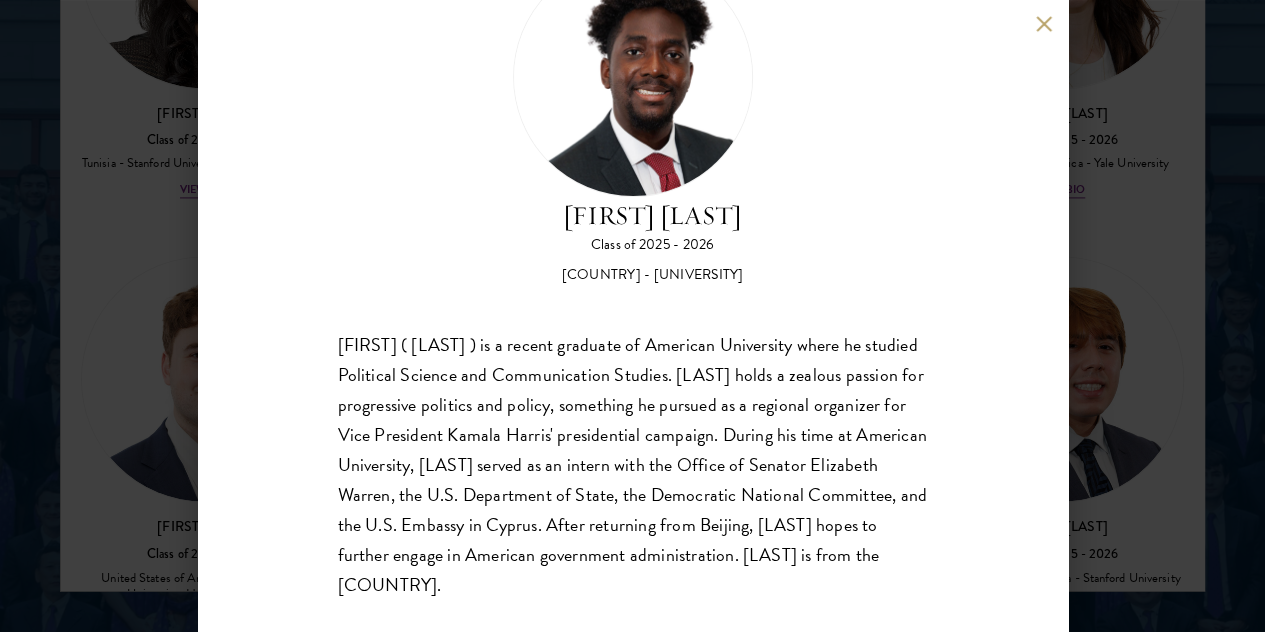 click at bounding box center [1044, 23] 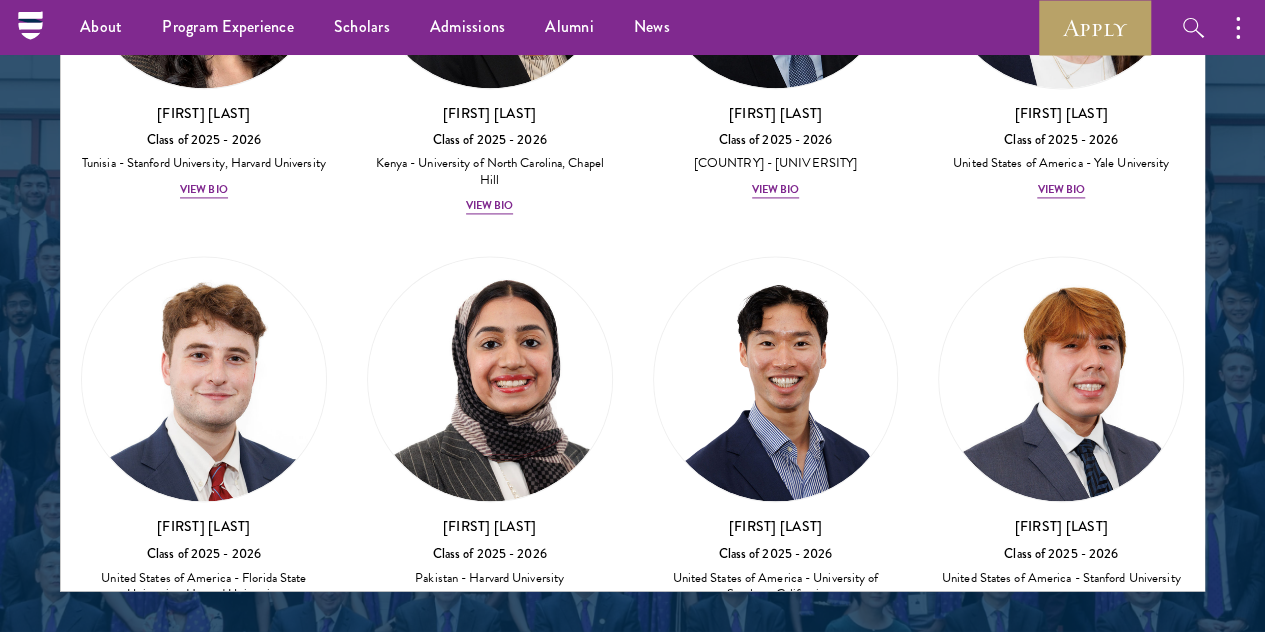 scroll, scrollTop: 2590, scrollLeft: 0, axis: vertical 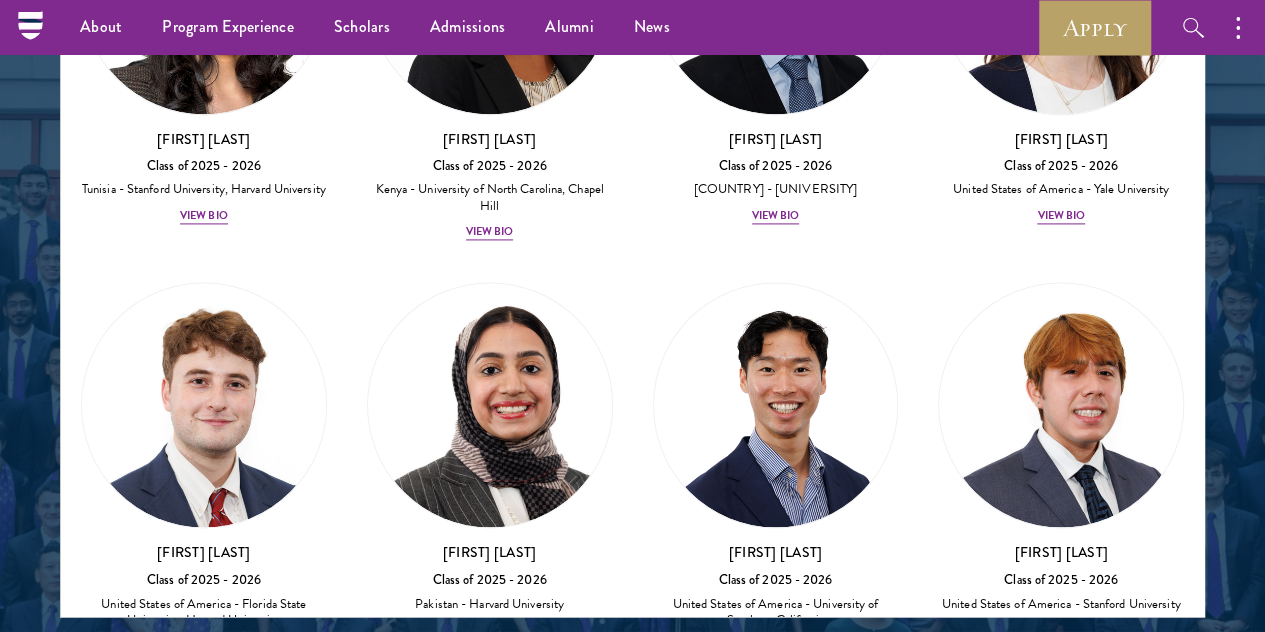 click on "China - University of Southern California, Bocconi University, Hong Kong University of Science and Technology" at bounding box center (204, 4310) 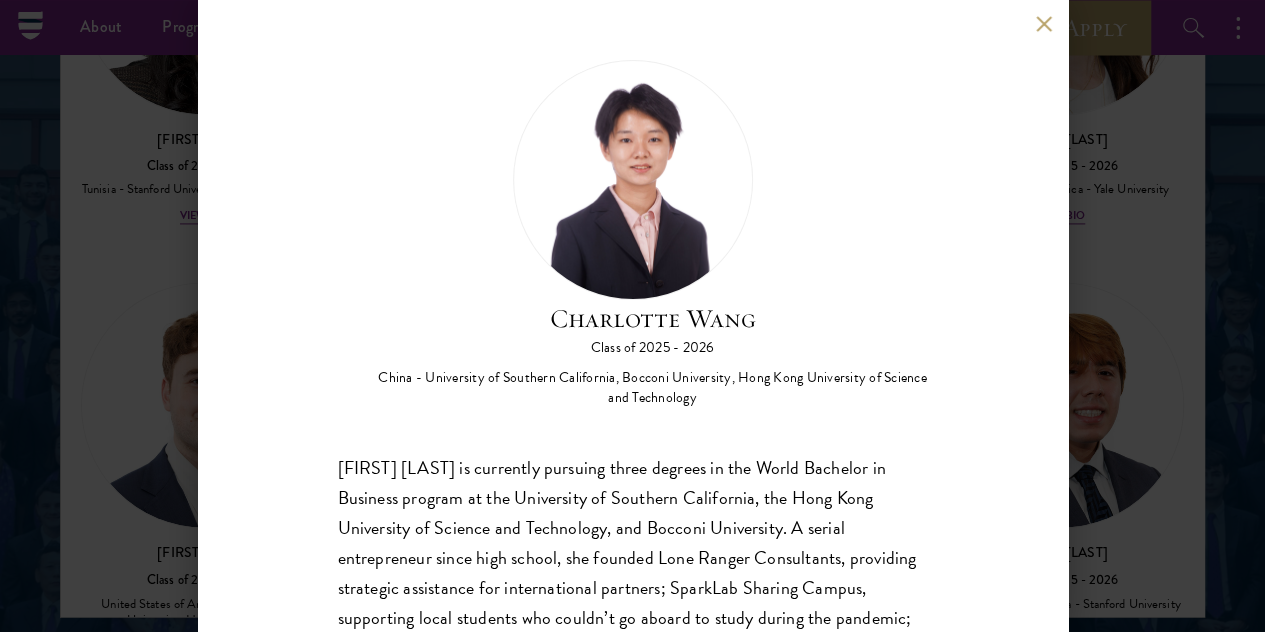 scroll, scrollTop: 136, scrollLeft: 0, axis: vertical 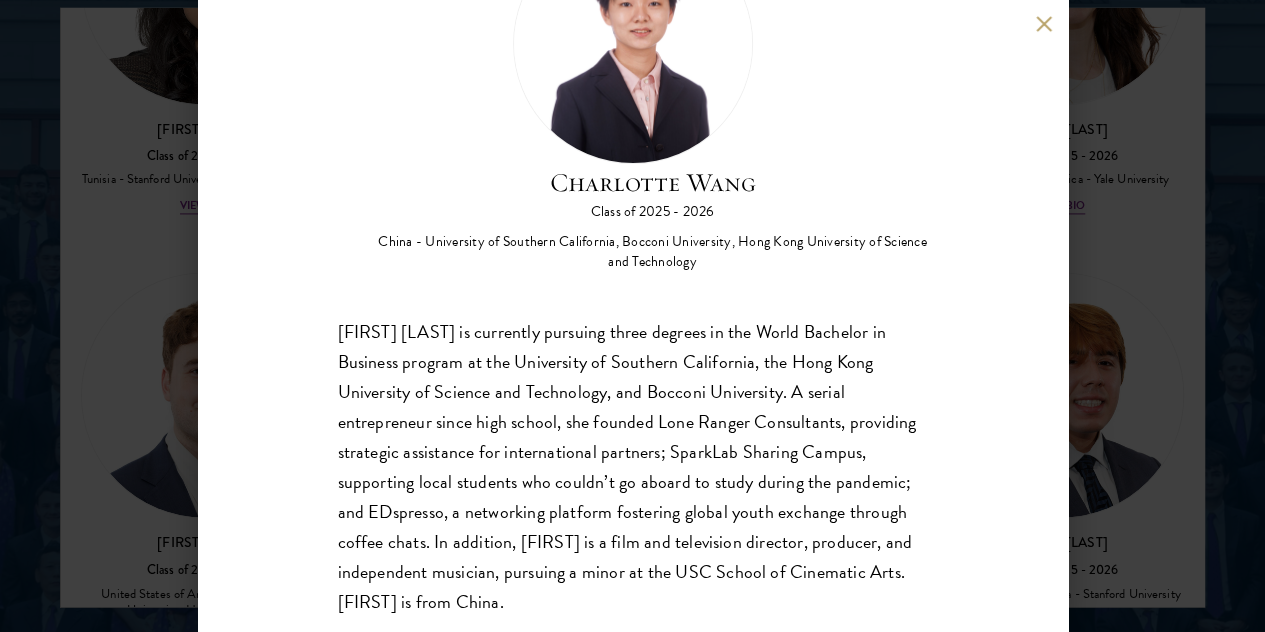 click at bounding box center (1044, 23) 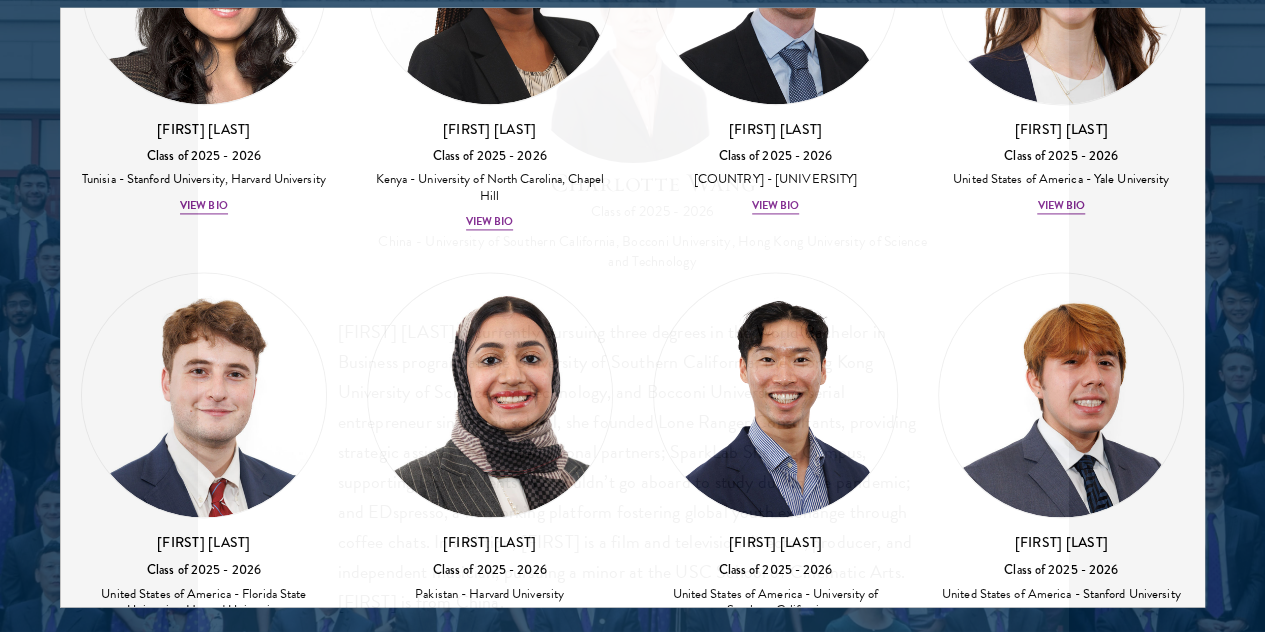 scroll, scrollTop: 2590, scrollLeft: 0, axis: vertical 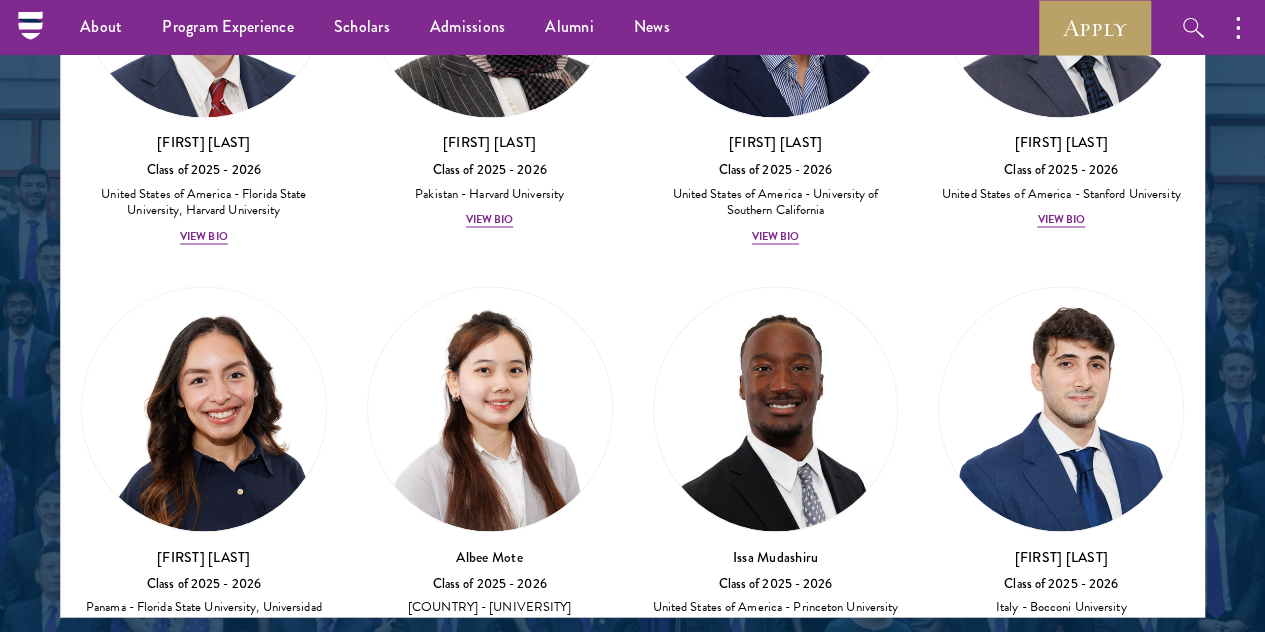 click on "View Bio" at bounding box center [490, 4374] 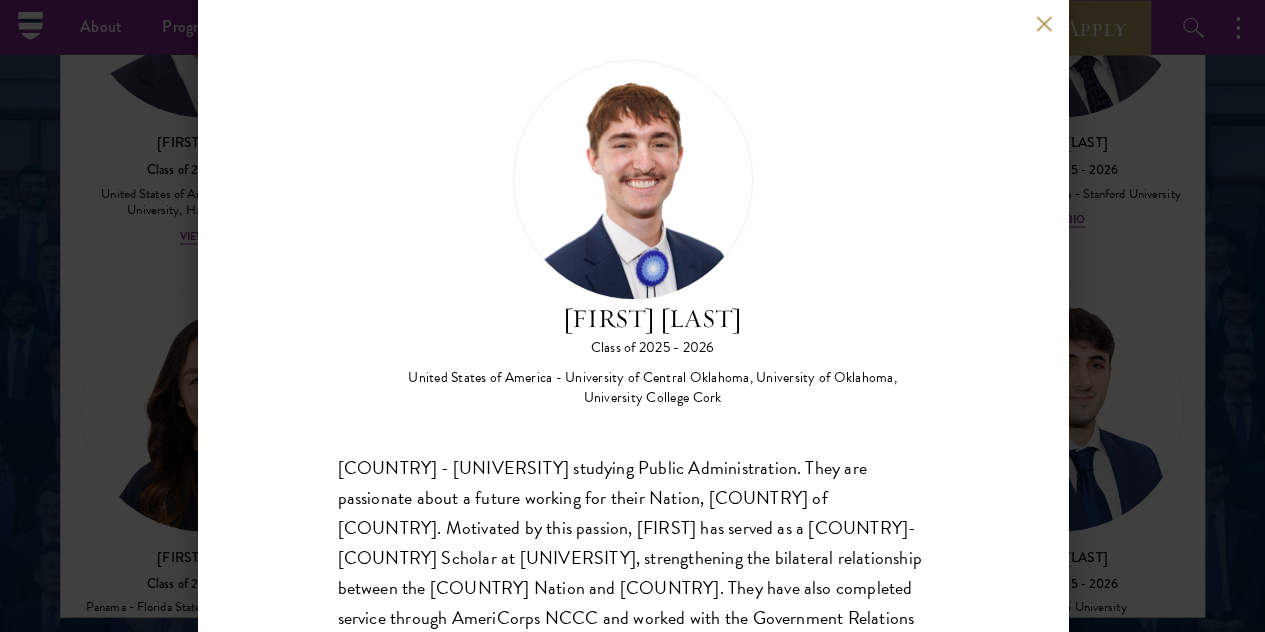 scroll, scrollTop: 103, scrollLeft: 0, axis: vertical 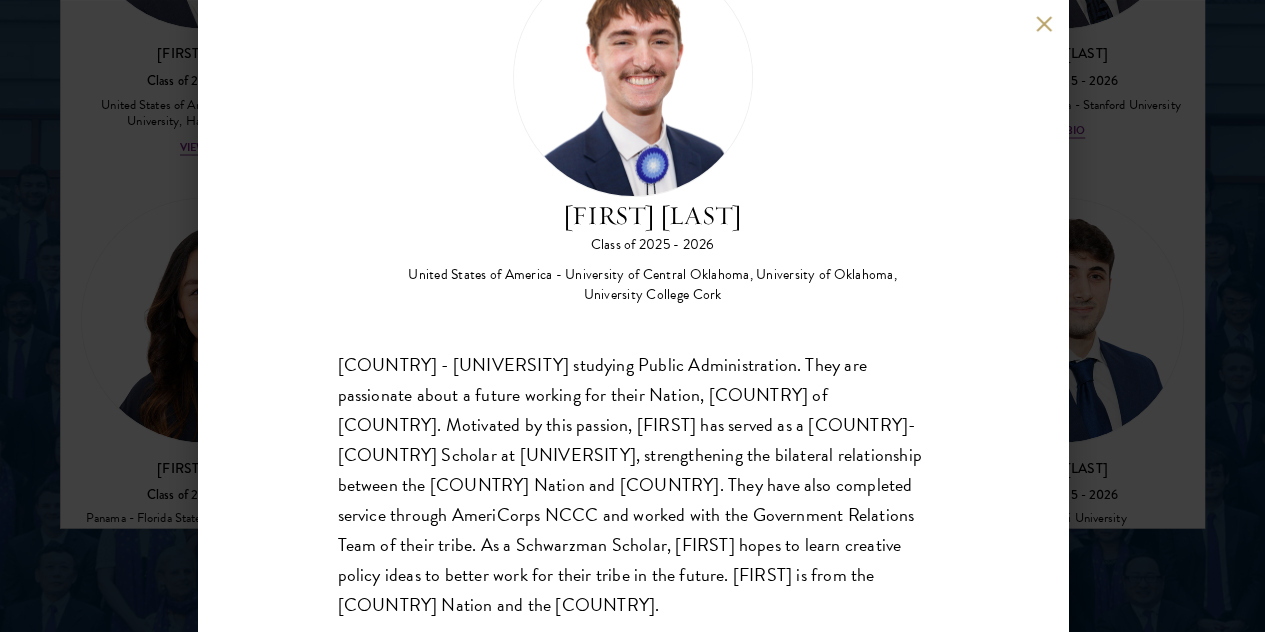 click at bounding box center (1044, 23) 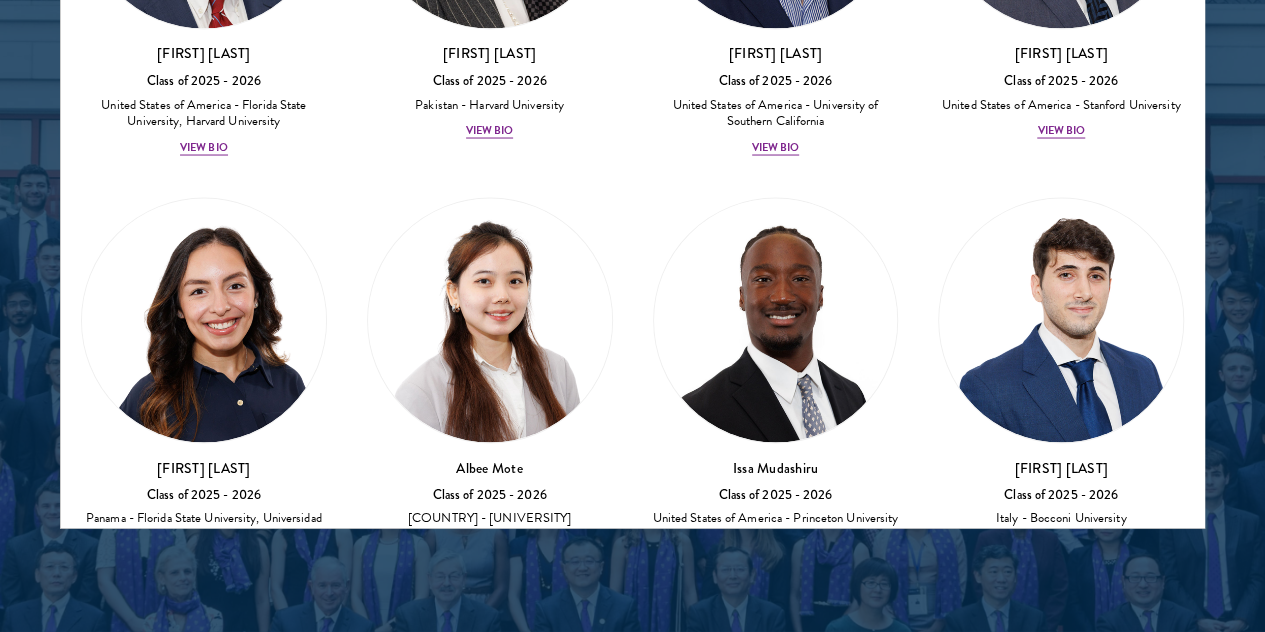 scroll, scrollTop: 2577, scrollLeft: 0, axis: vertical 